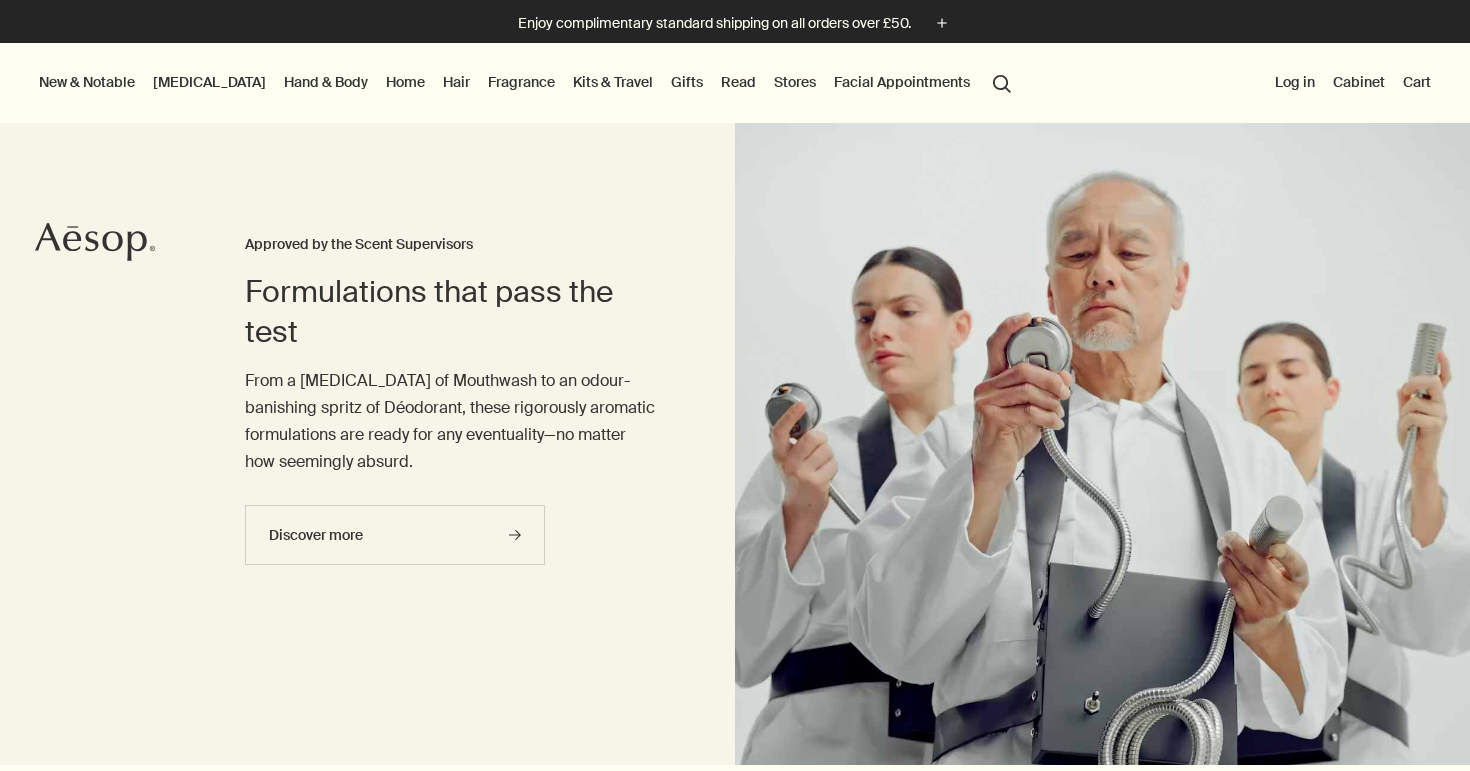 scroll, scrollTop: 0, scrollLeft: 0, axis: both 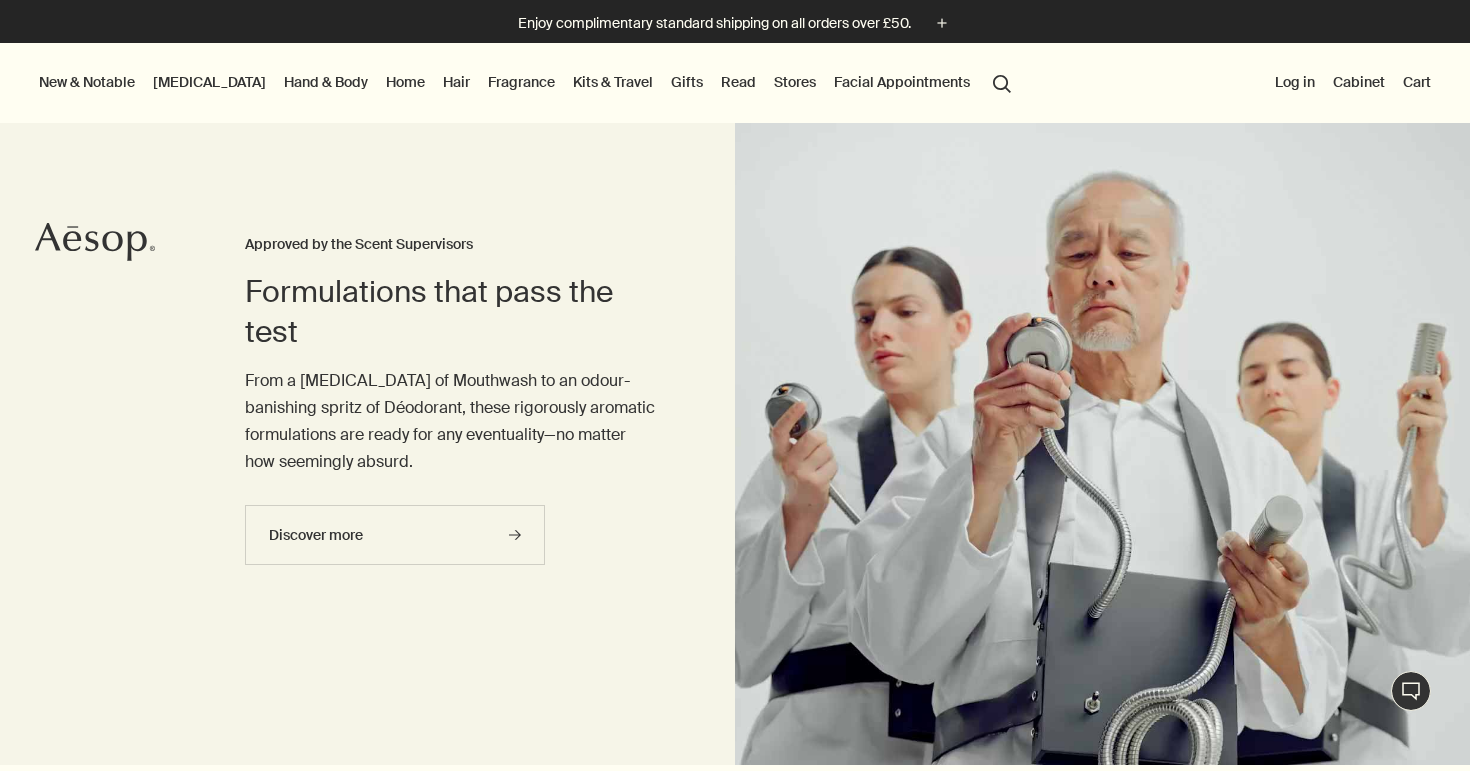click on "Hair" at bounding box center [456, 82] 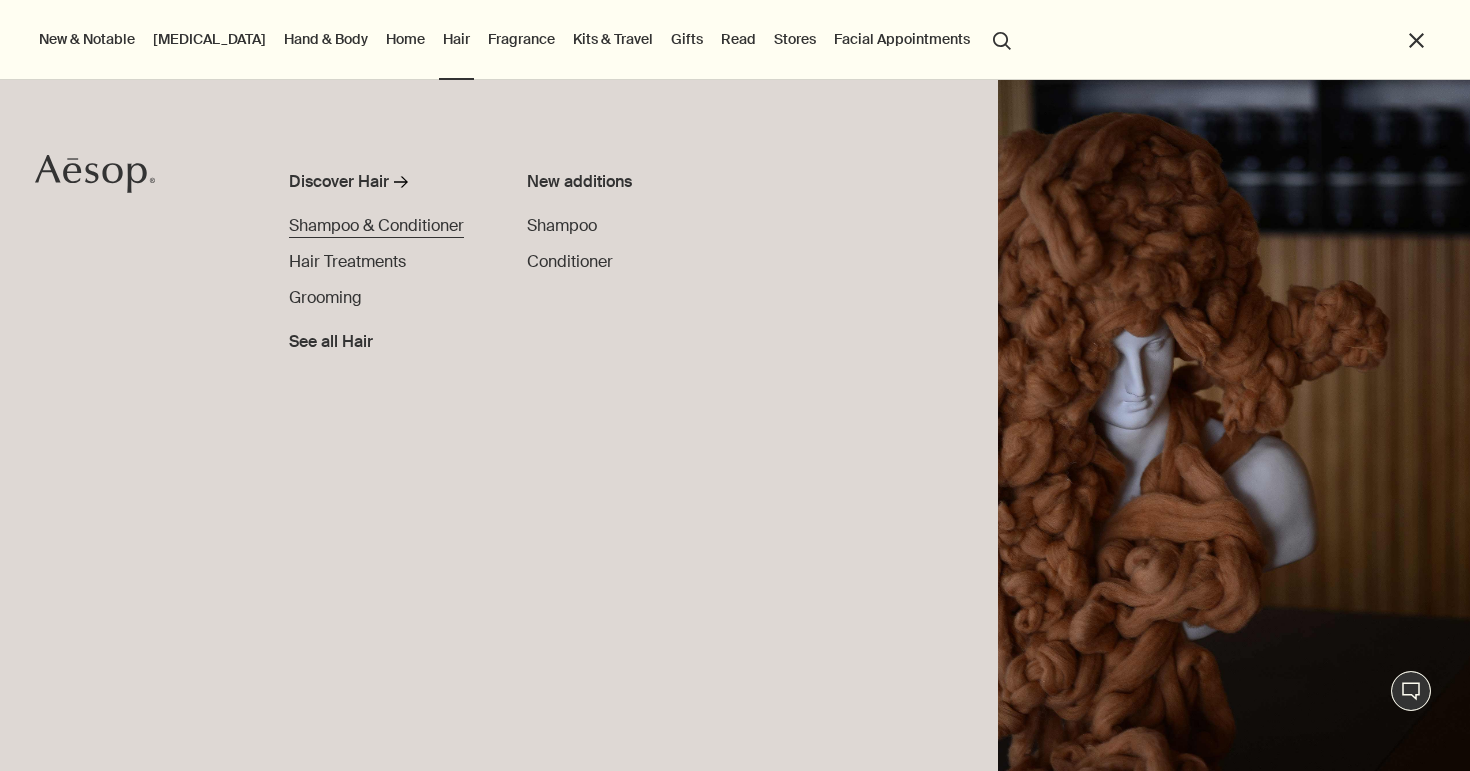 click on "Shampoo & Conditioner" at bounding box center (376, 225) 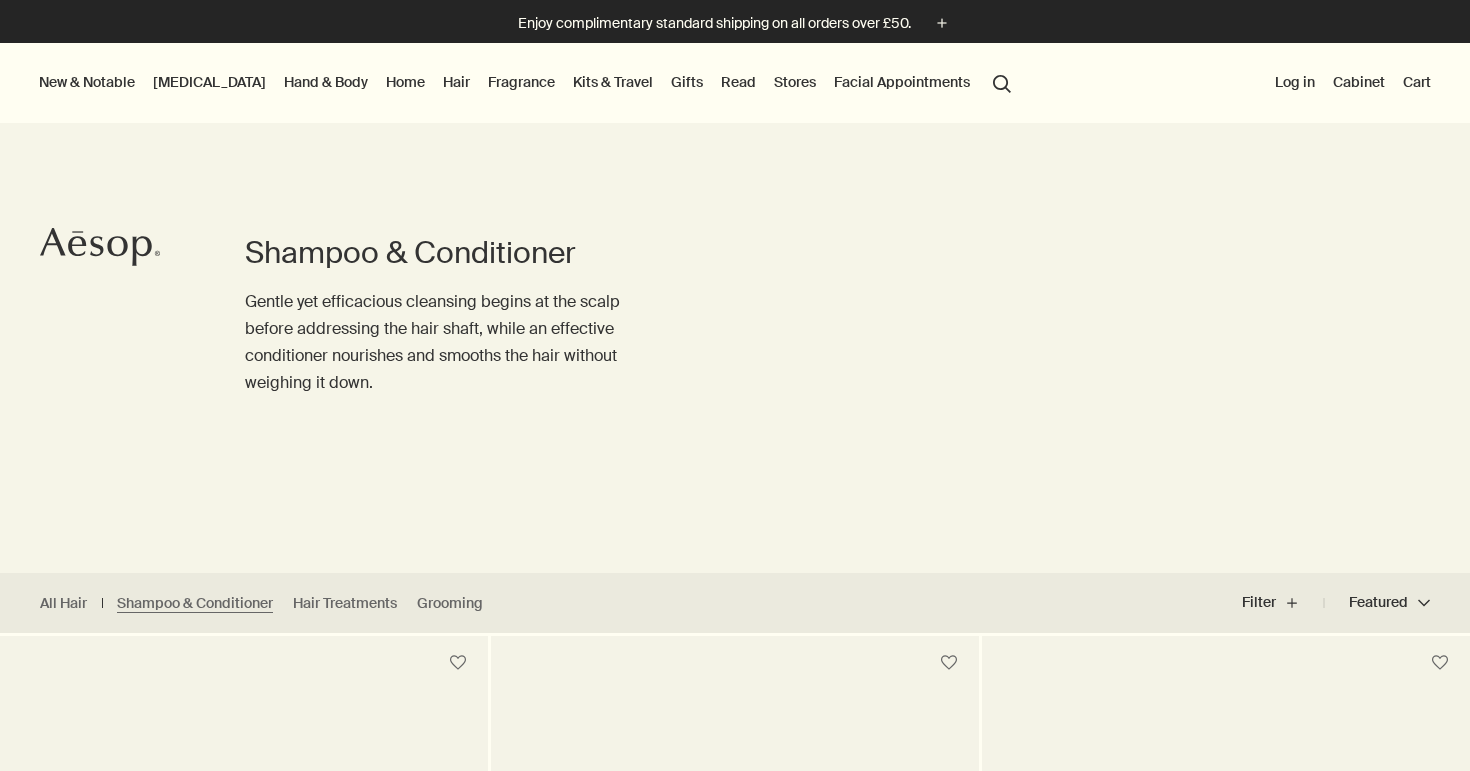 scroll, scrollTop: 0, scrollLeft: 0, axis: both 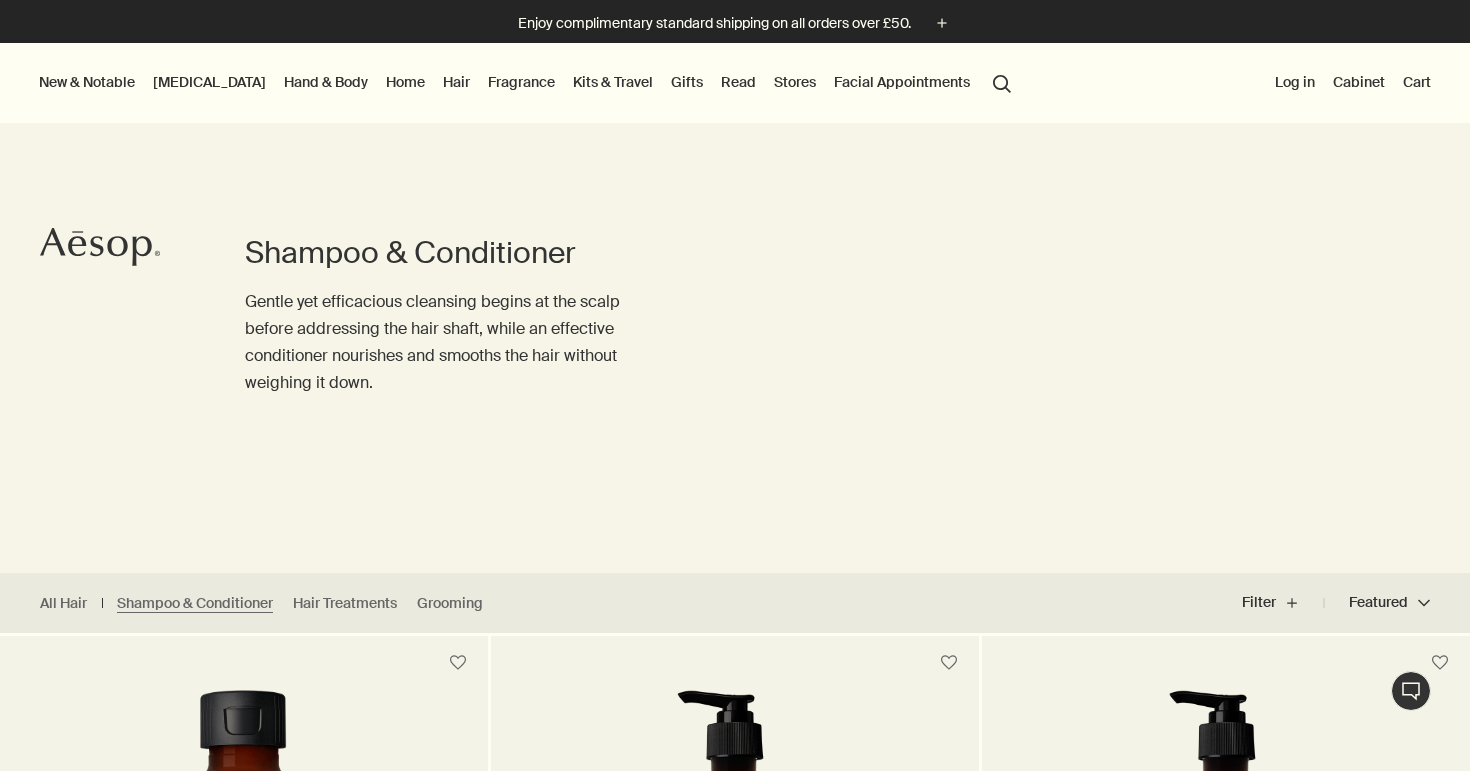 click on "Hand & Body" at bounding box center [326, 82] 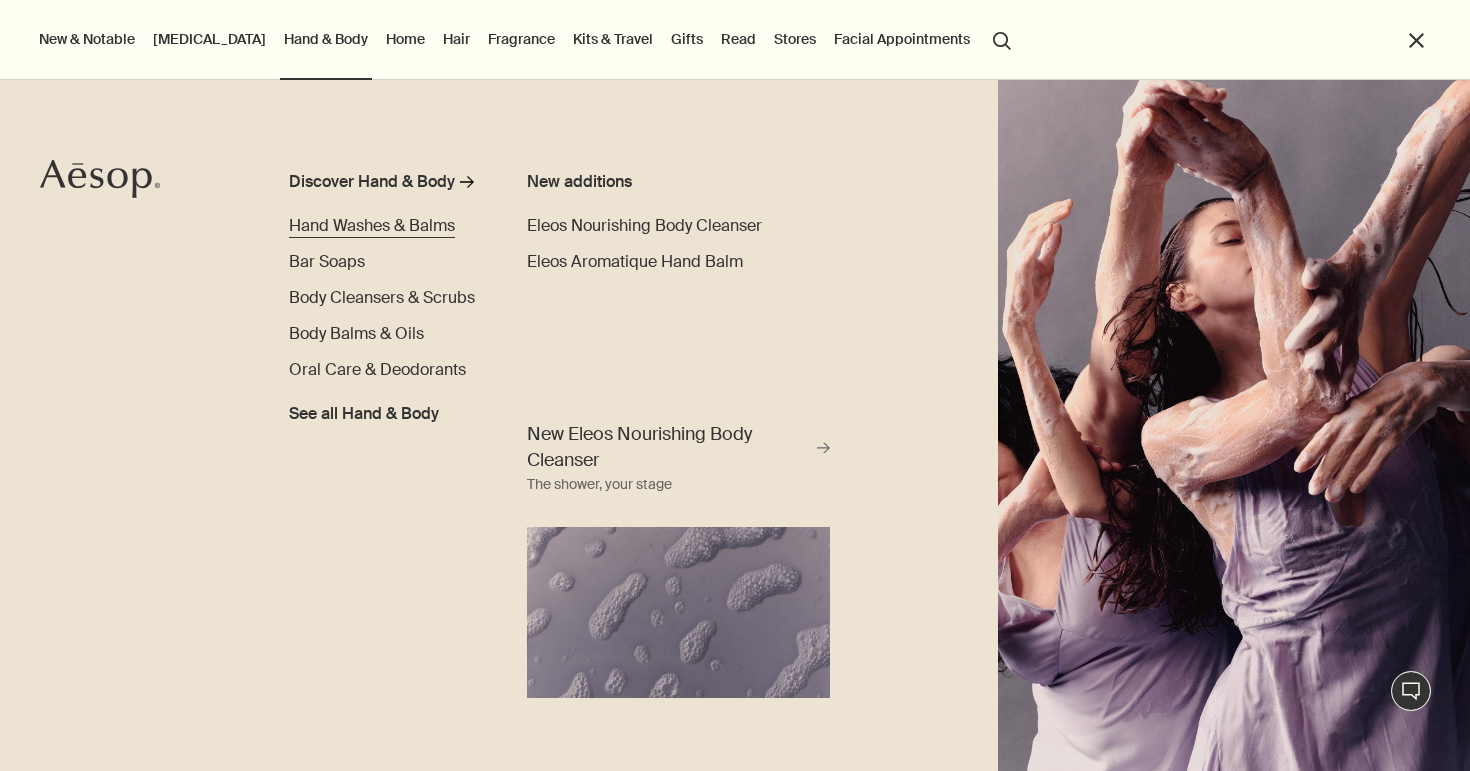click on "Hand Washes & Balms" at bounding box center (372, 225) 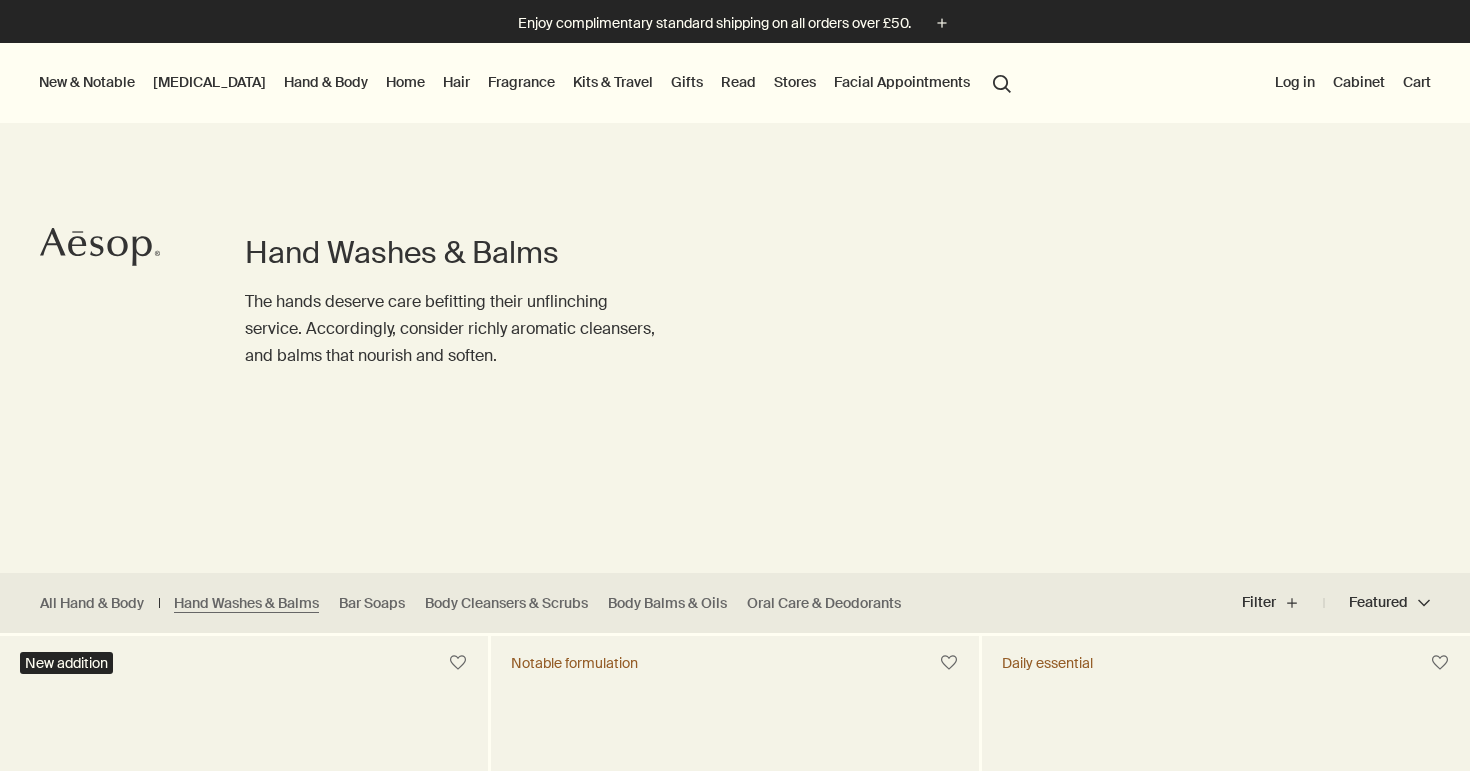 scroll, scrollTop: 380, scrollLeft: 0, axis: vertical 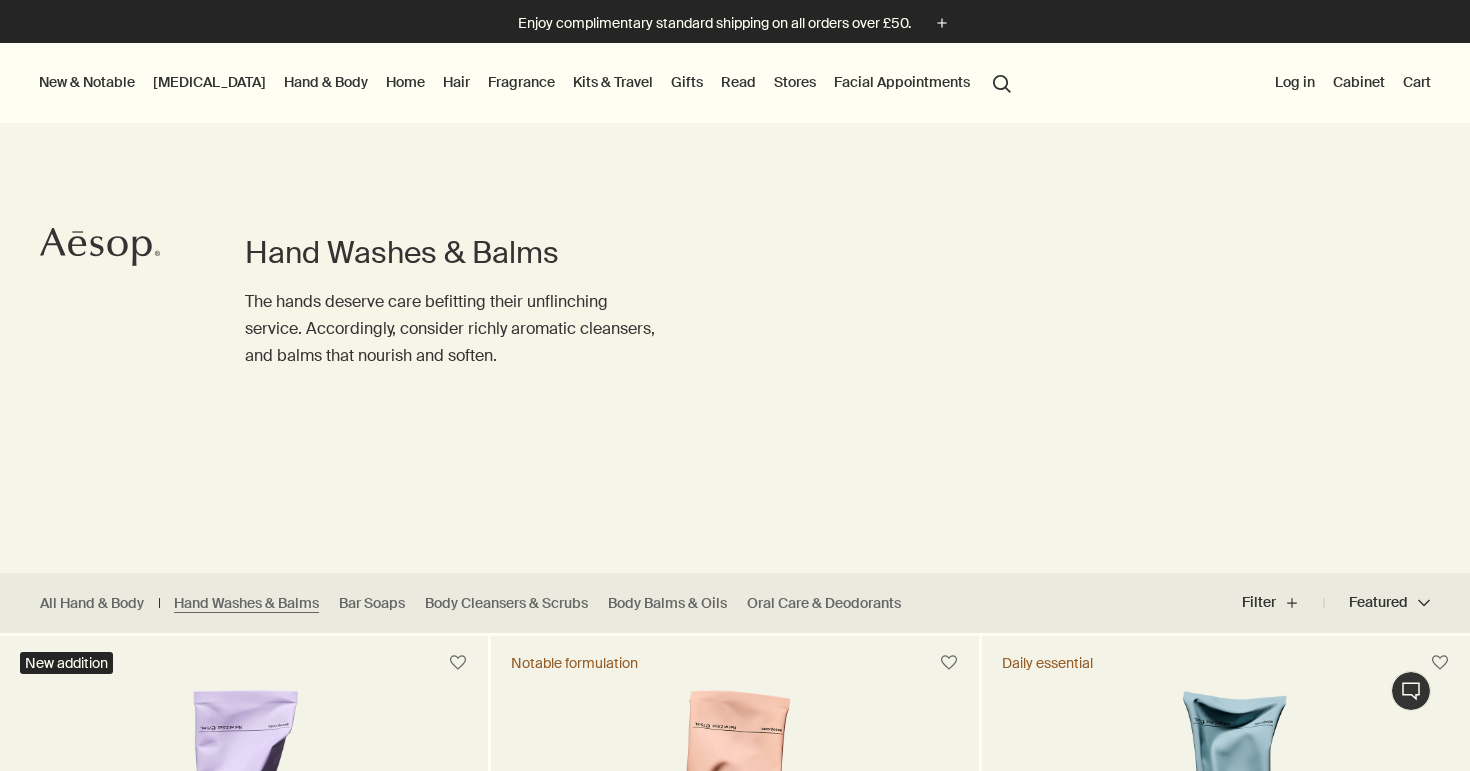 click on "Hand & Body" at bounding box center (326, 82) 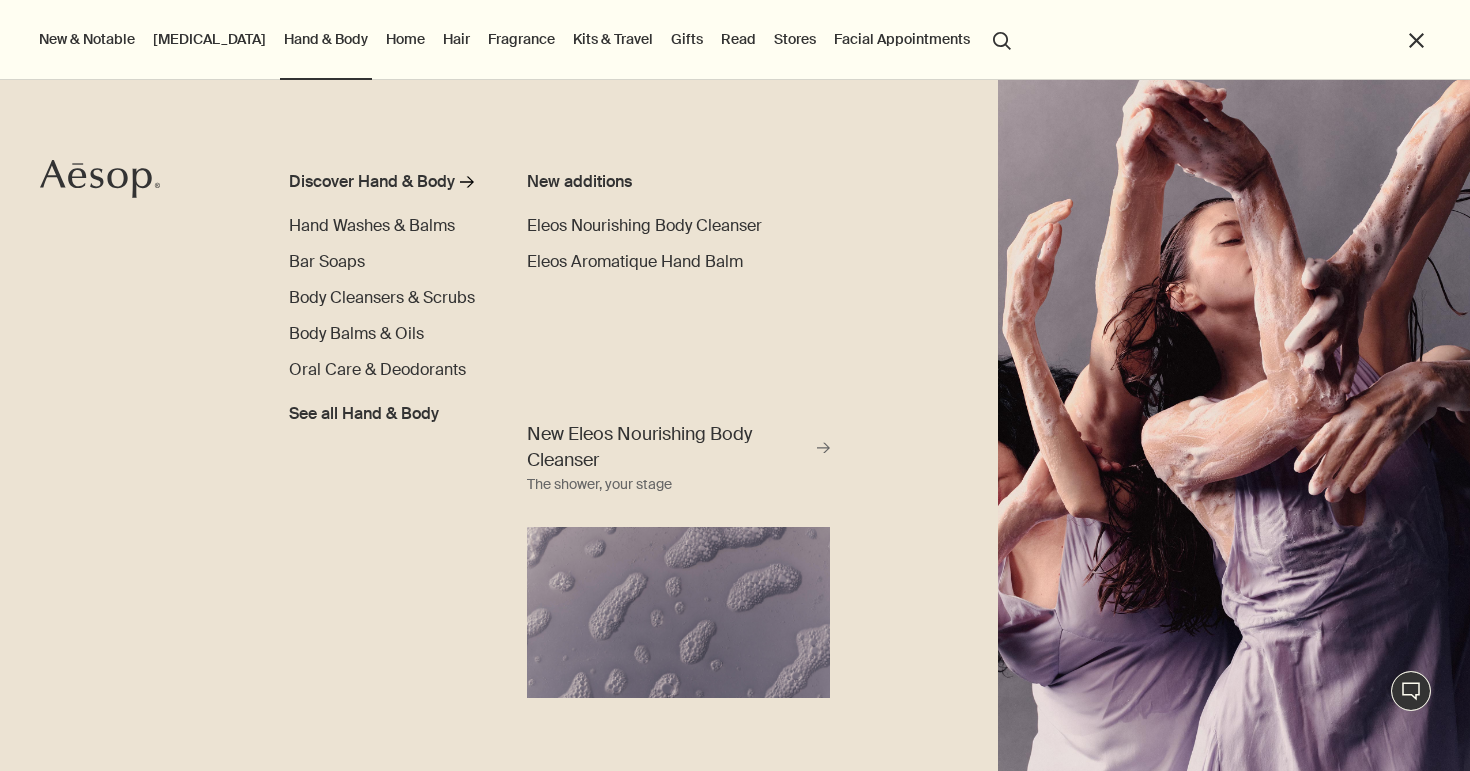 click on "close" at bounding box center (1416, 40) 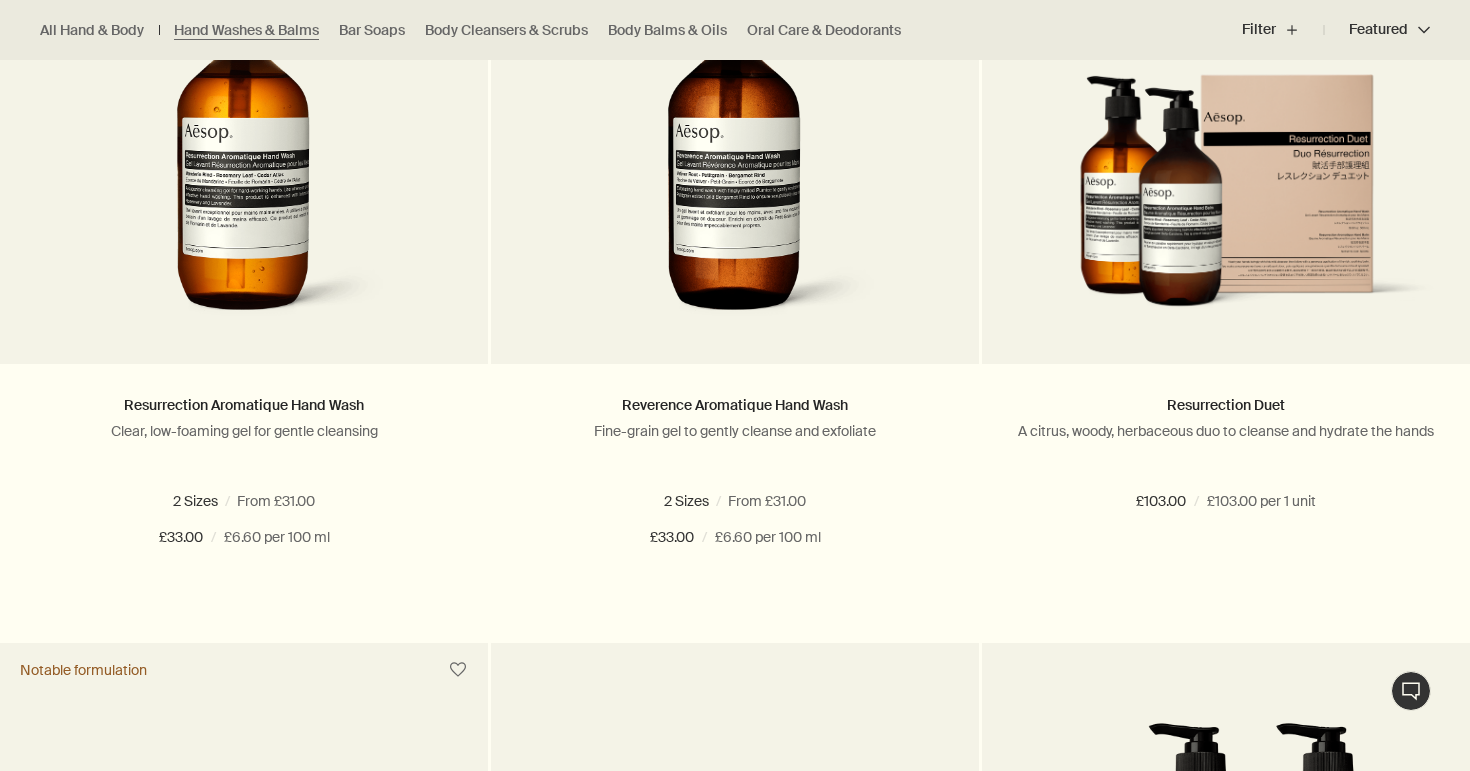 scroll, scrollTop: 1480, scrollLeft: 0, axis: vertical 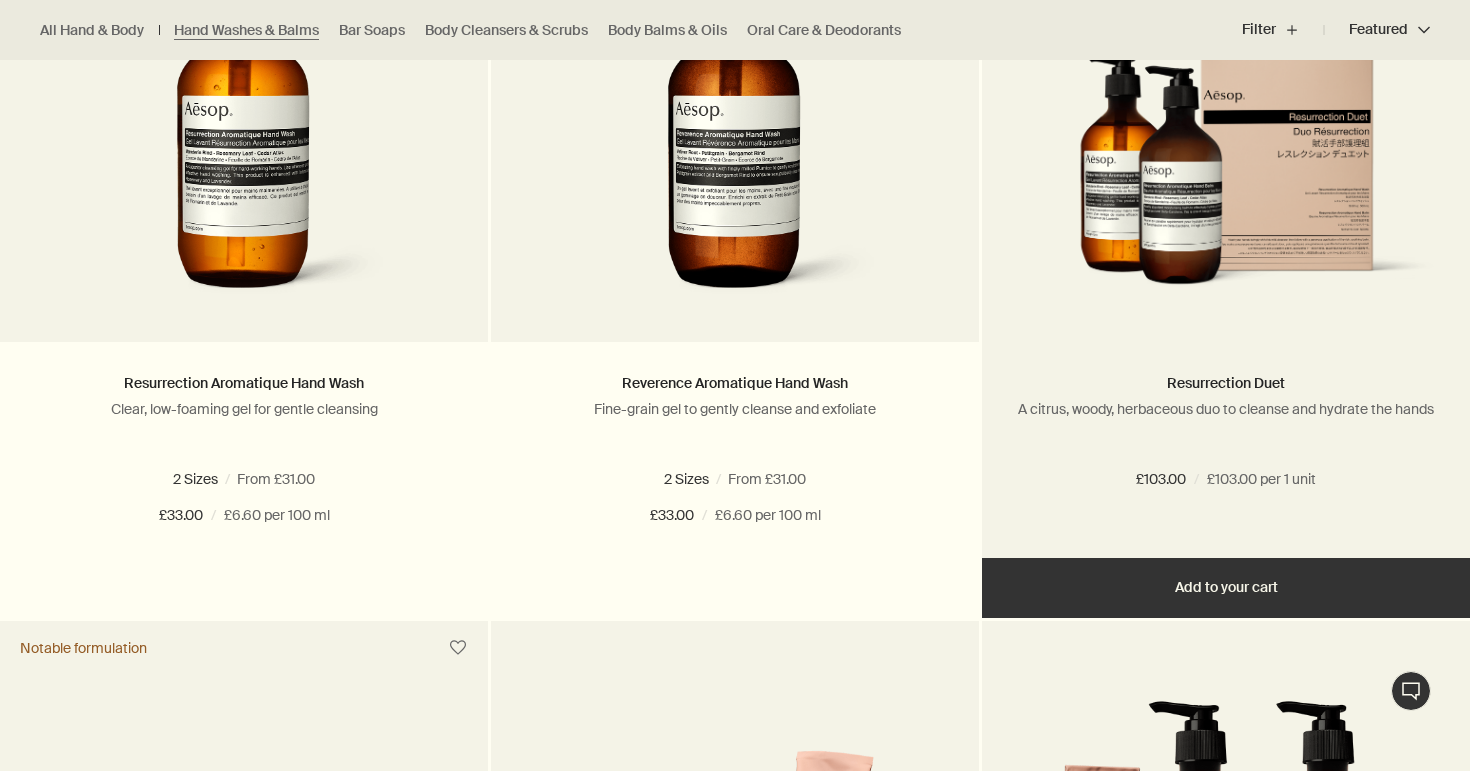 click at bounding box center (1226, 182) 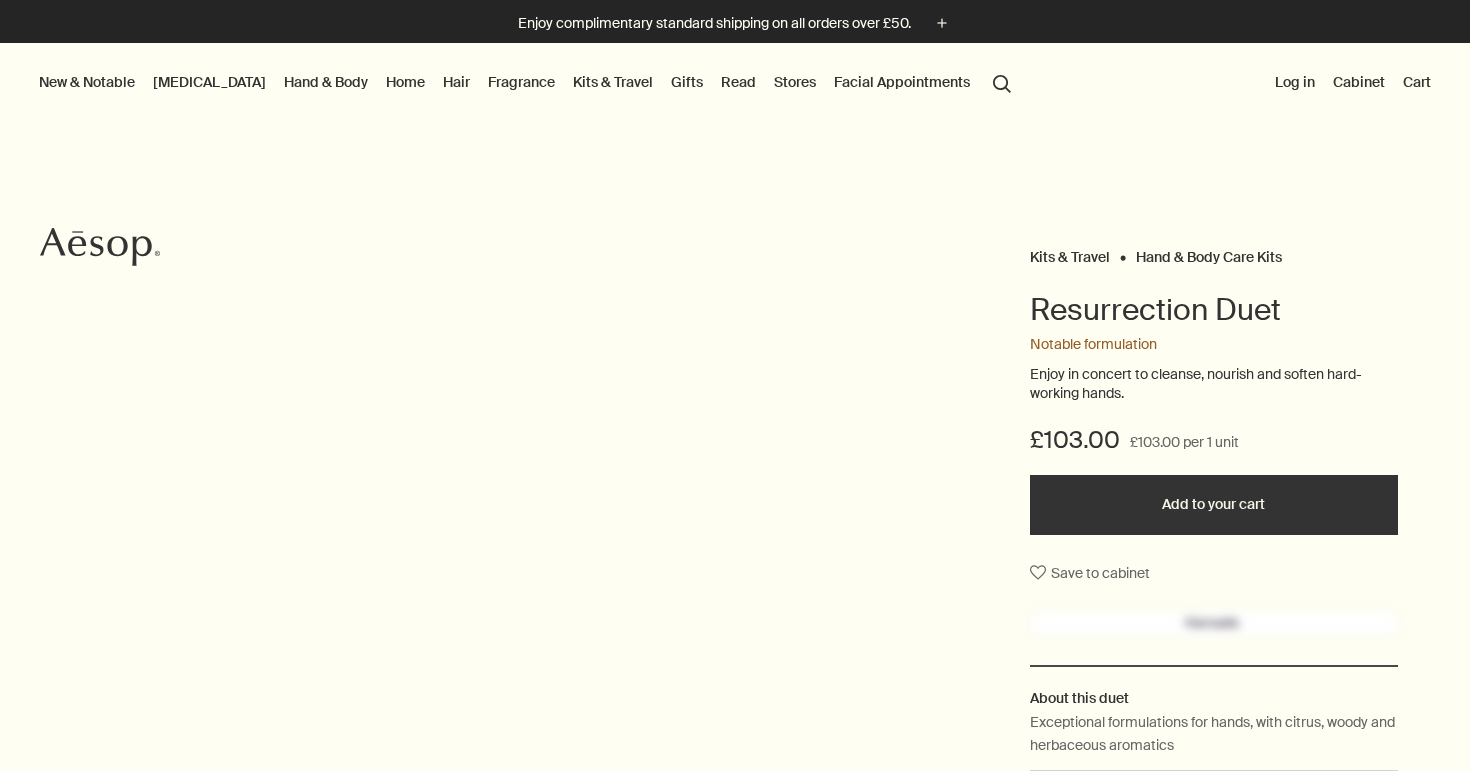 scroll, scrollTop: 0, scrollLeft: 0, axis: both 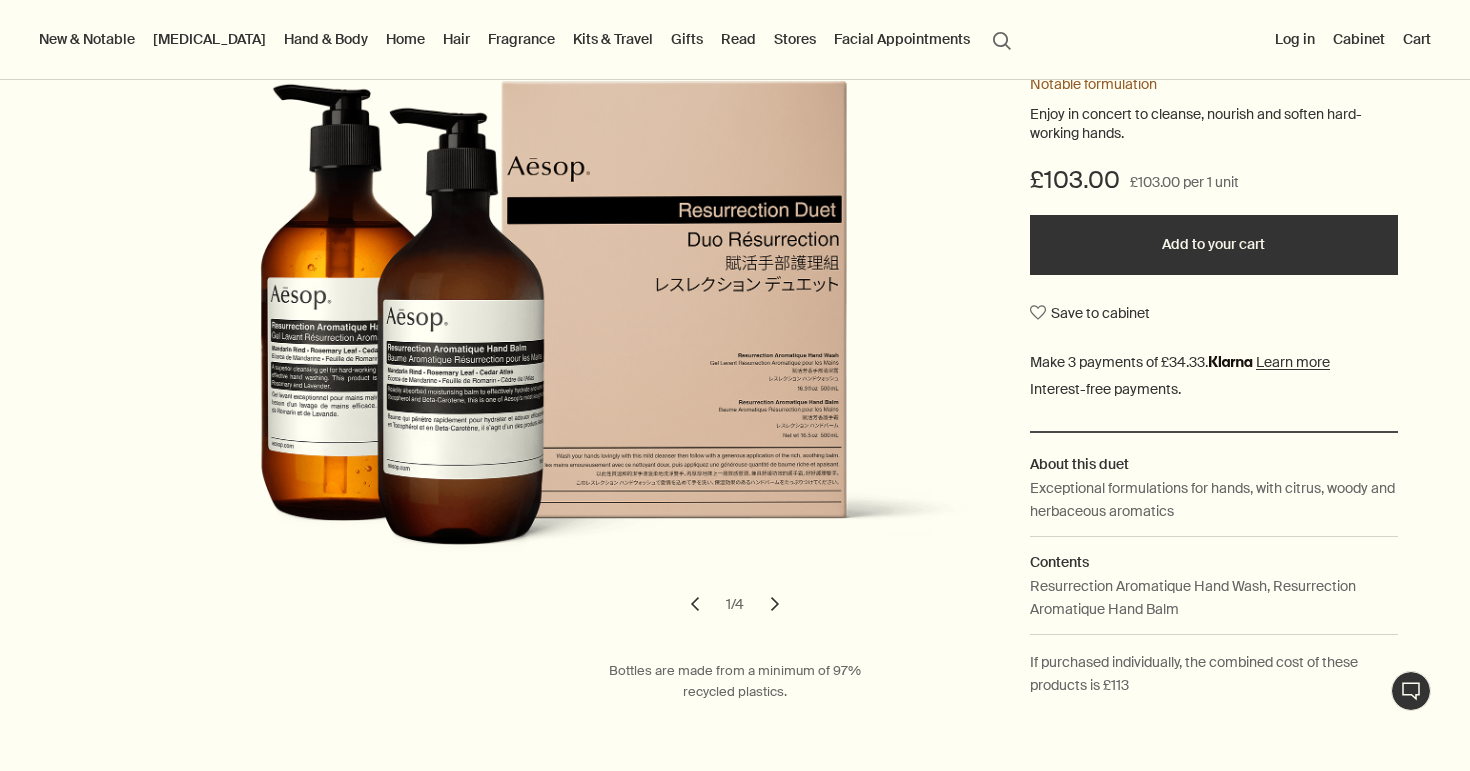 click on "chevron" at bounding box center (775, 604) 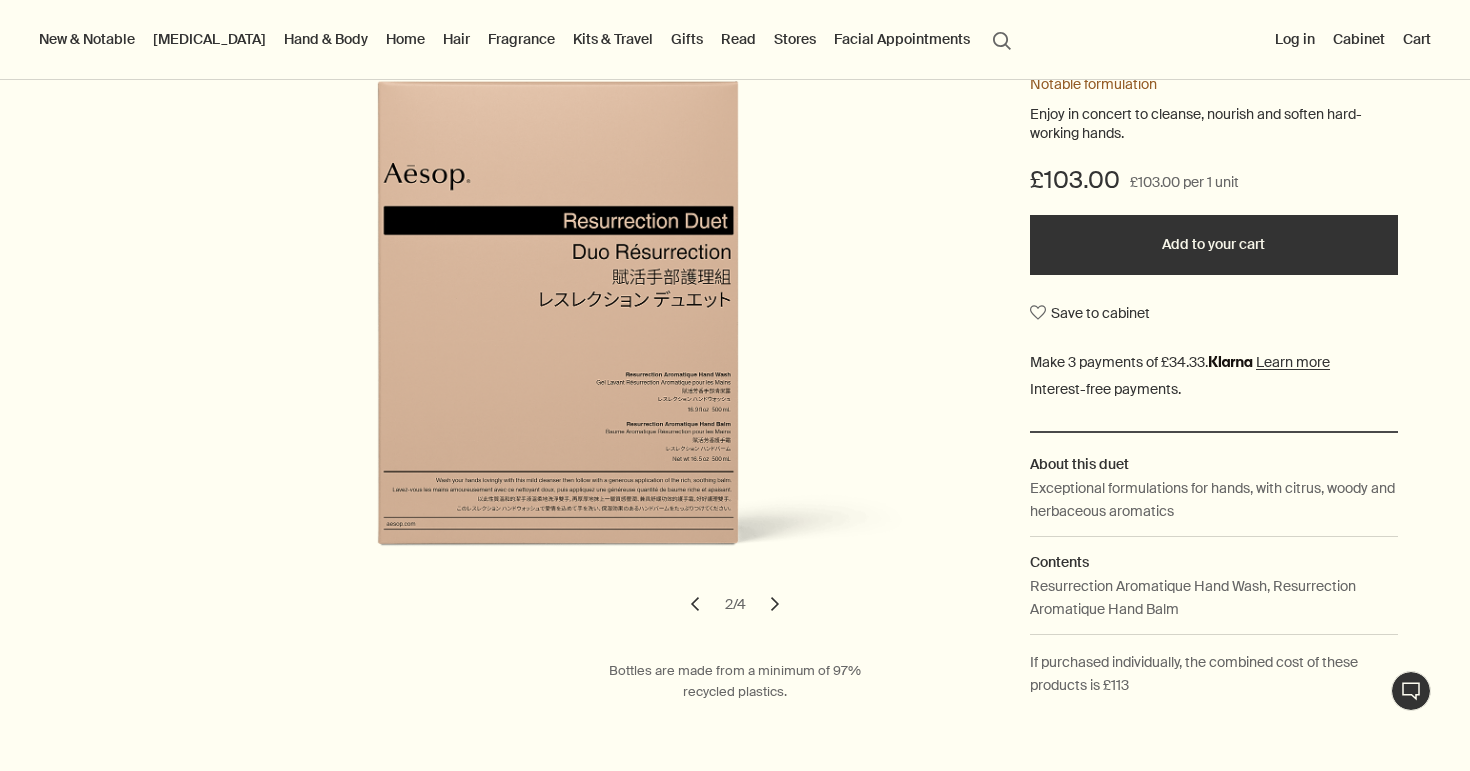 click on "chevron" at bounding box center [775, 604] 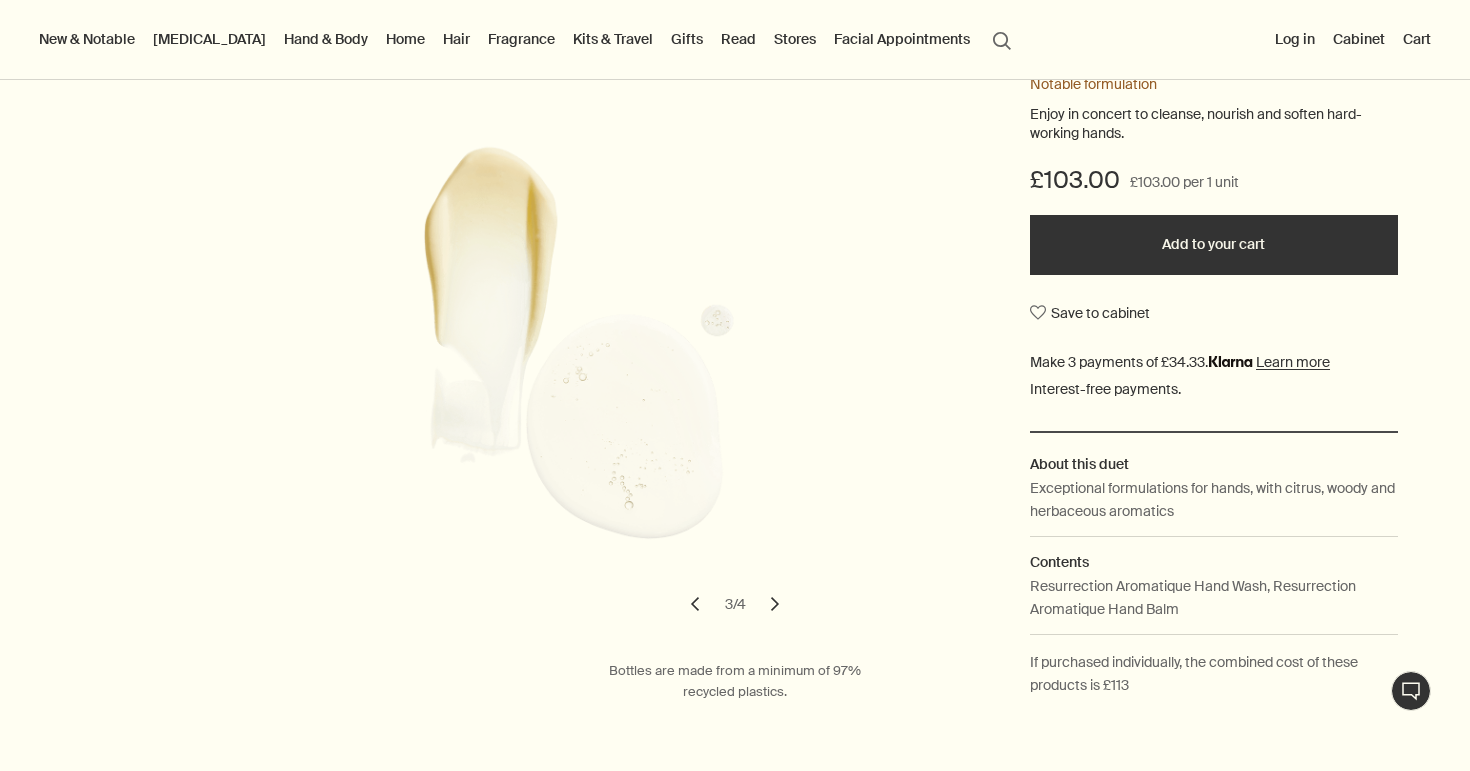 click on "chevron" at bounding box center (775, 604) 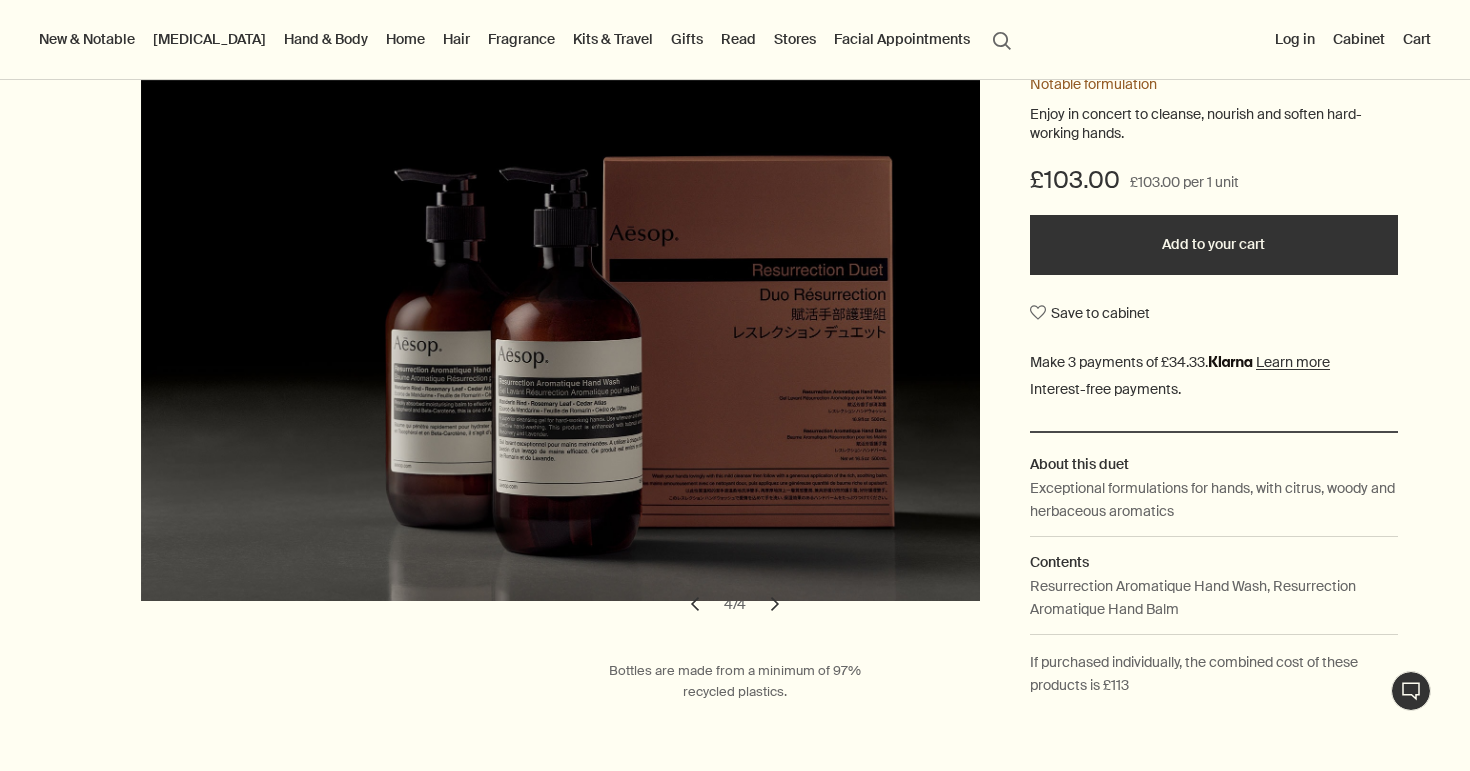 click on "chevron" at bounding box center (775, 604) 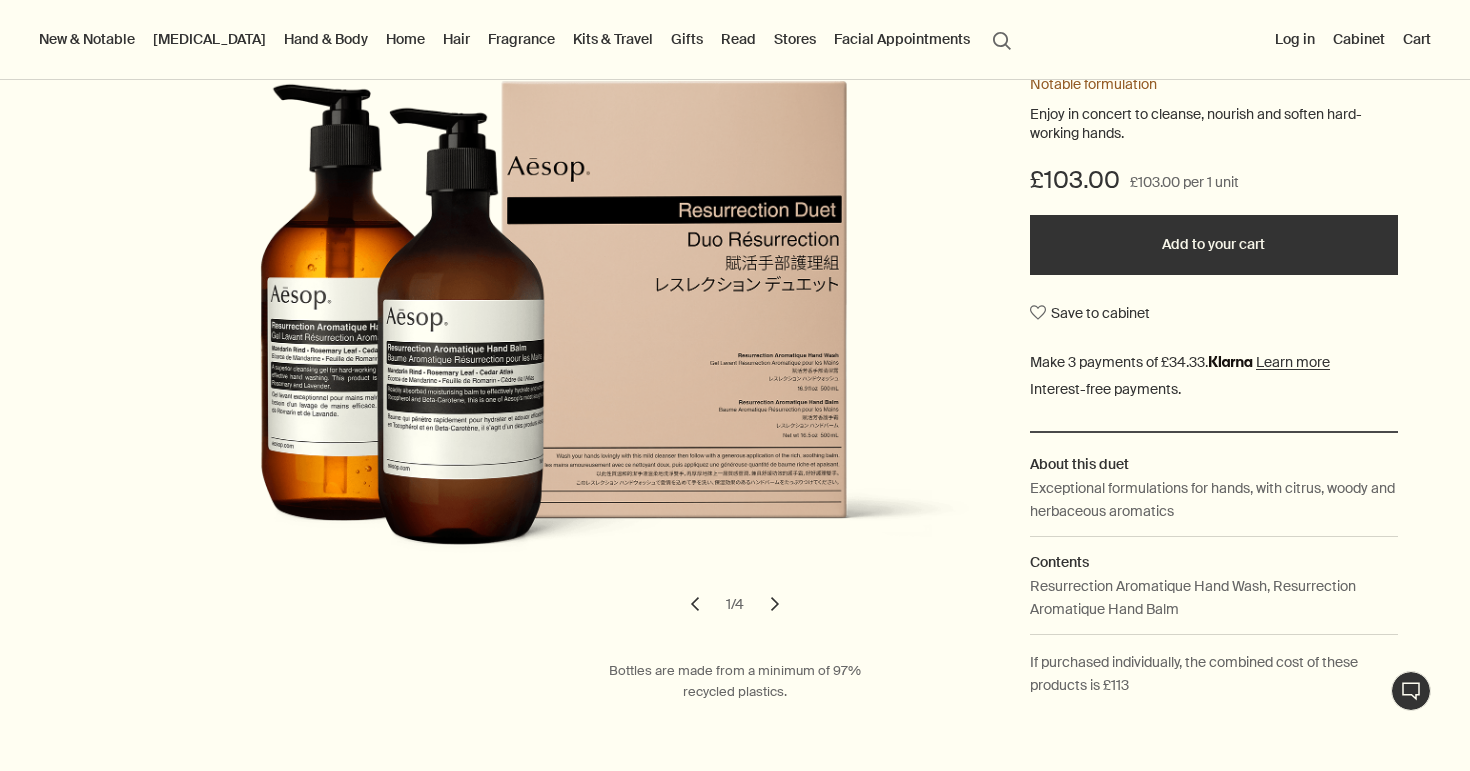 click on "chevron" at bounding box center (775, 604) 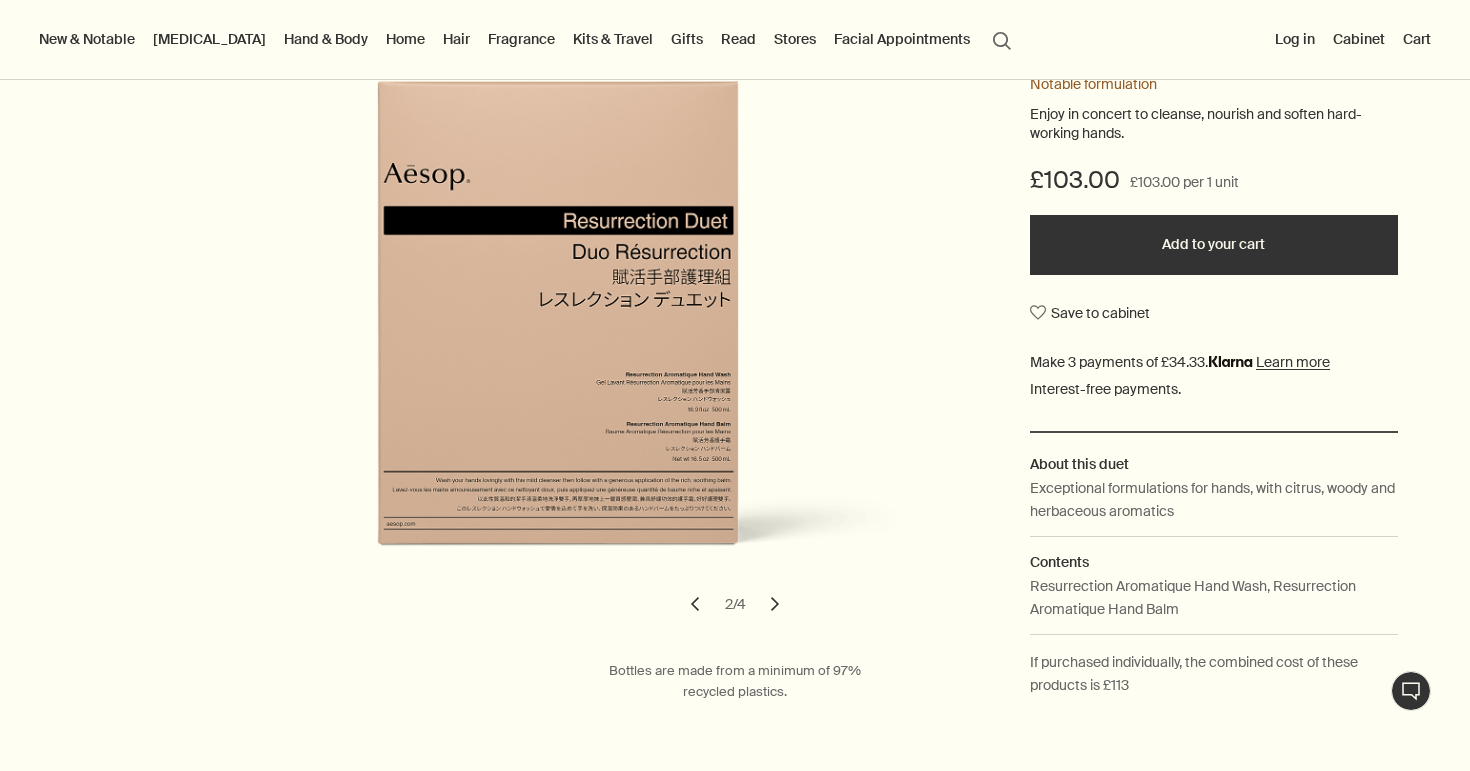 click on "chevron" at bounding box center (775, 604) 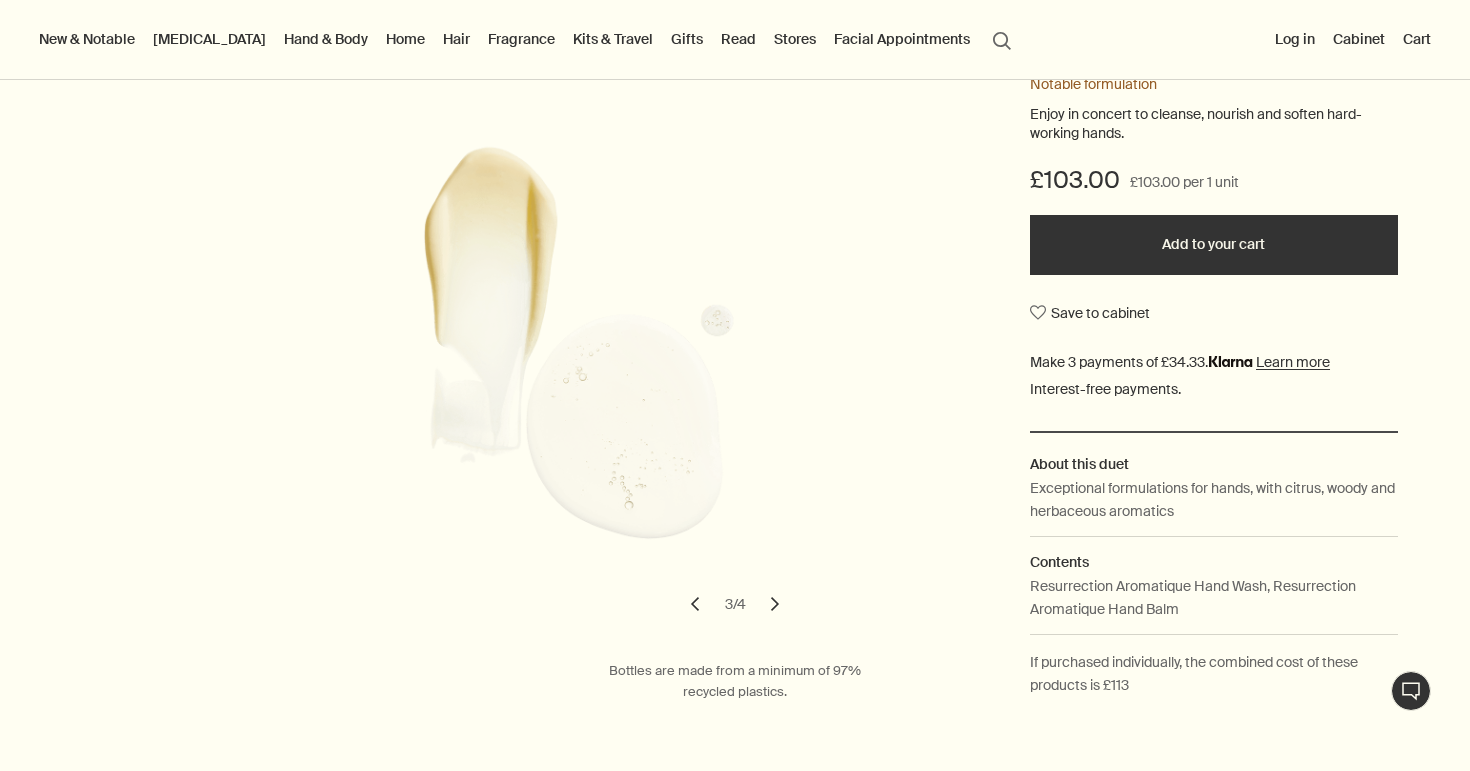 click on "Add to your cart" at bounding box center (1214, 245) 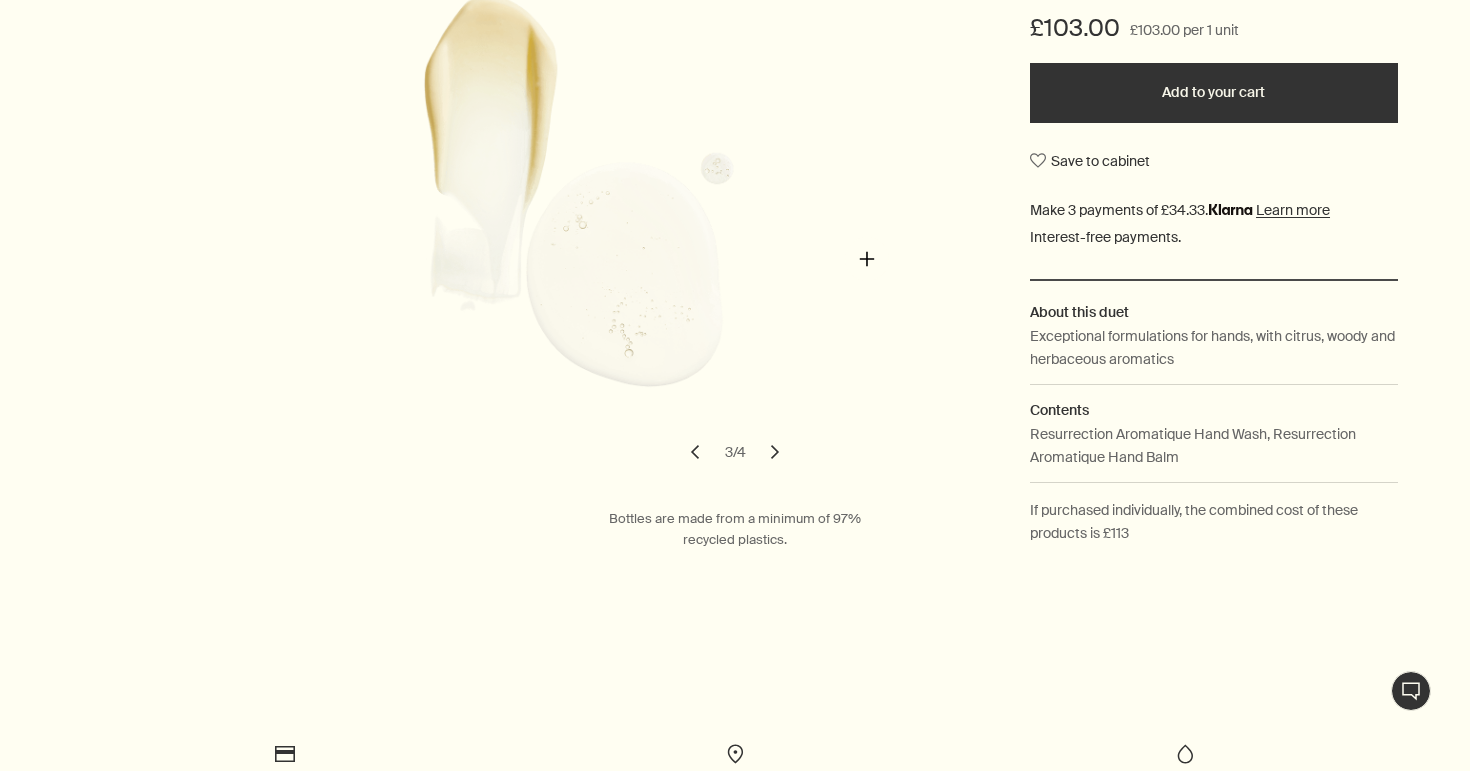 scroll, scrollTop: 0, scrollLeft: 0, axis: both 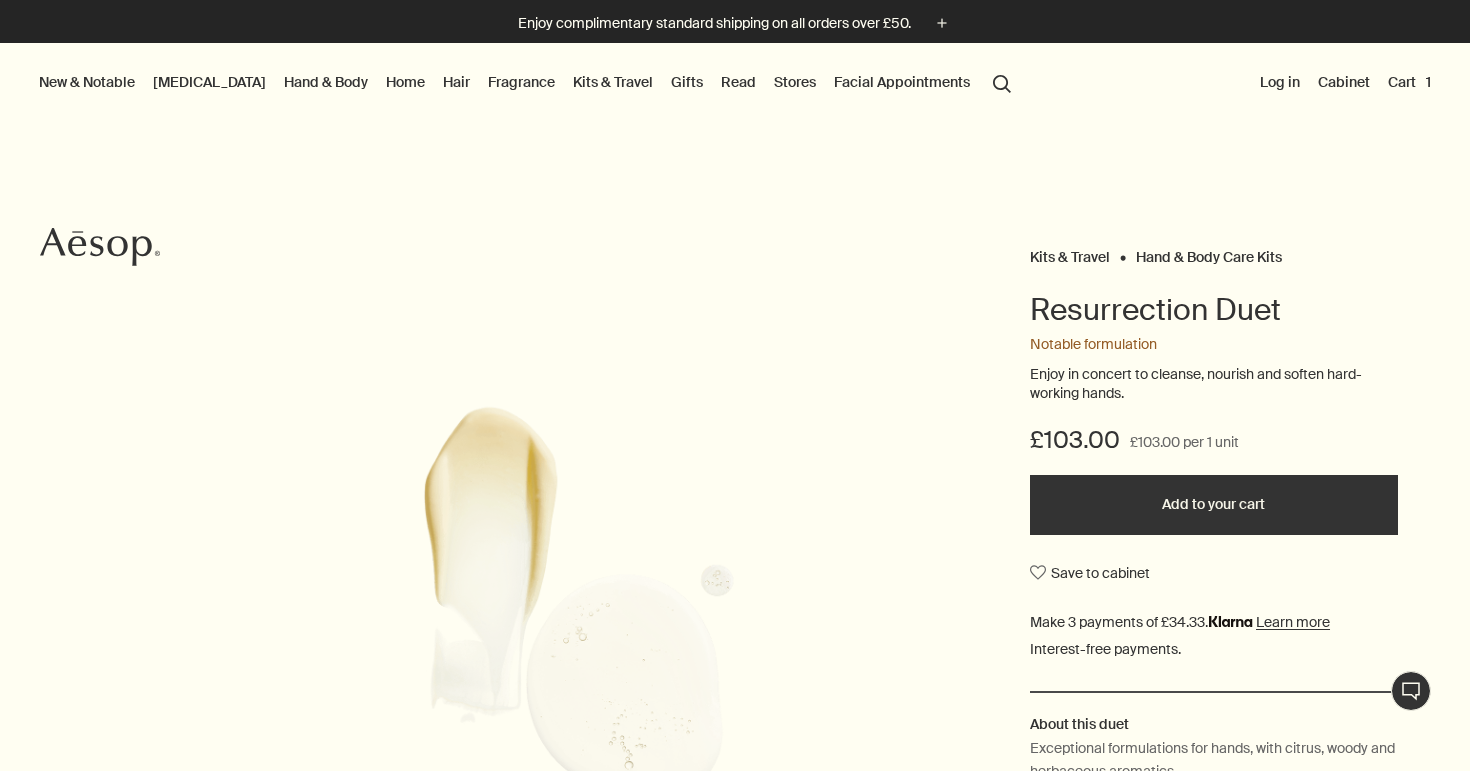 click on "search Search" at bounding box center [1002, 82] 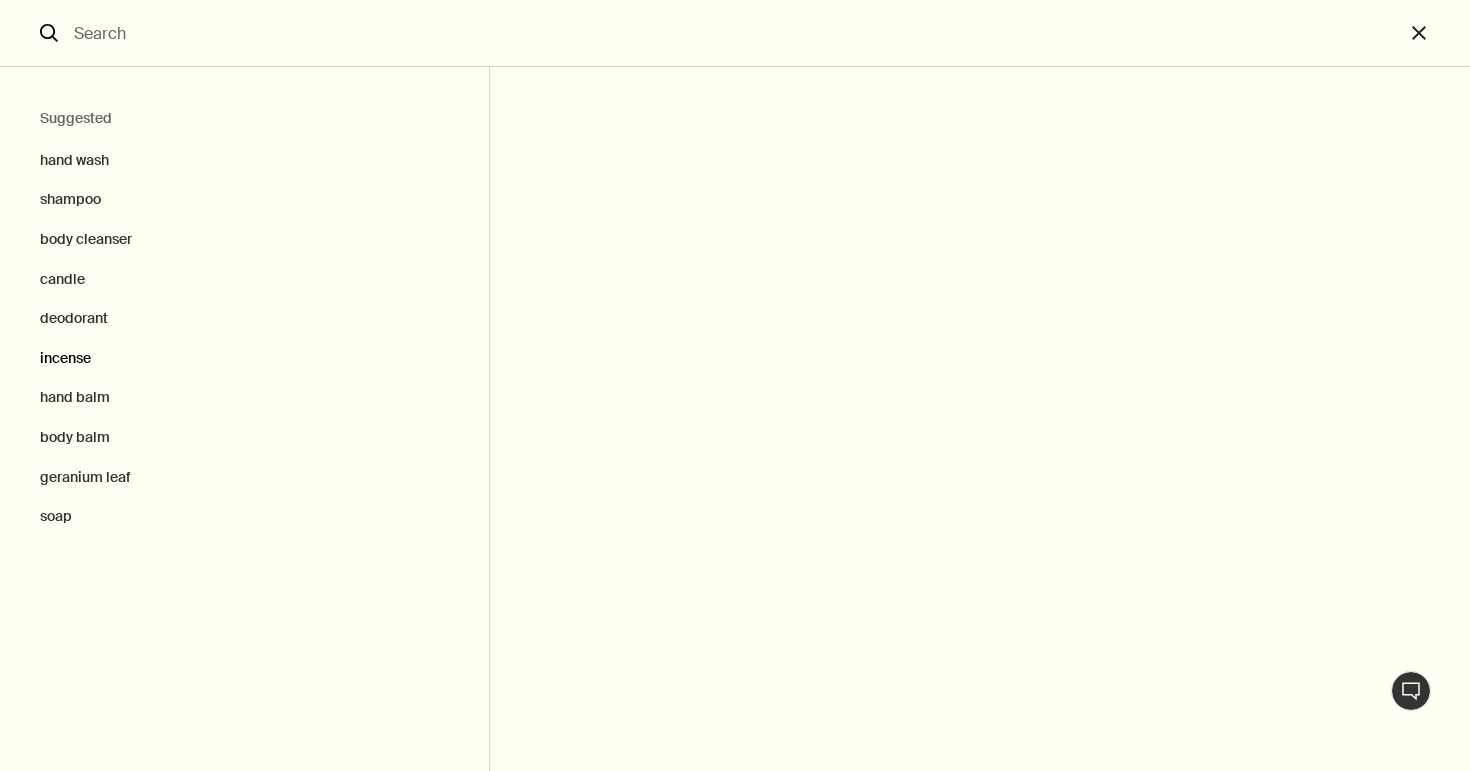 click on "incense" at bounding box center [244, 359] 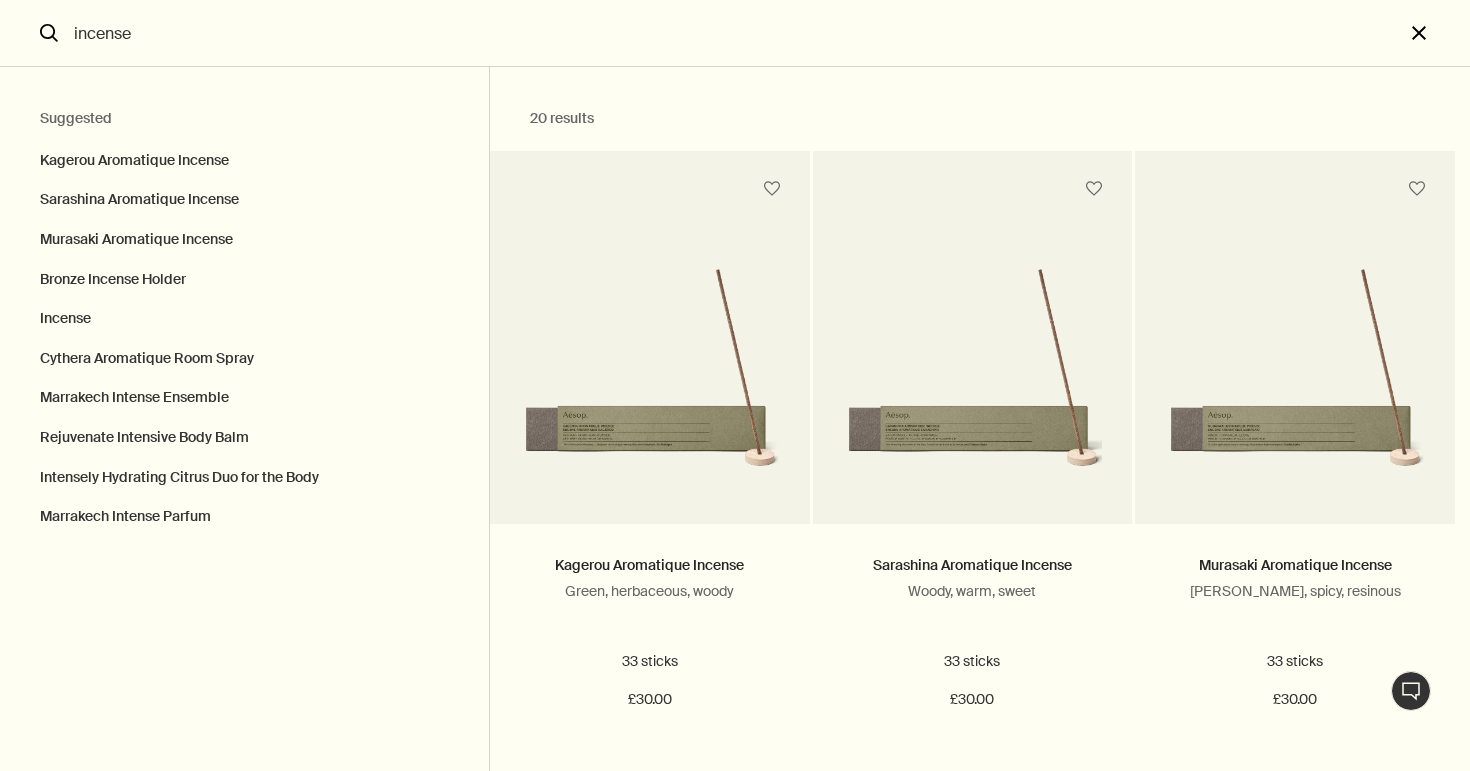 click on "close" at bounding box center [1437, 33] 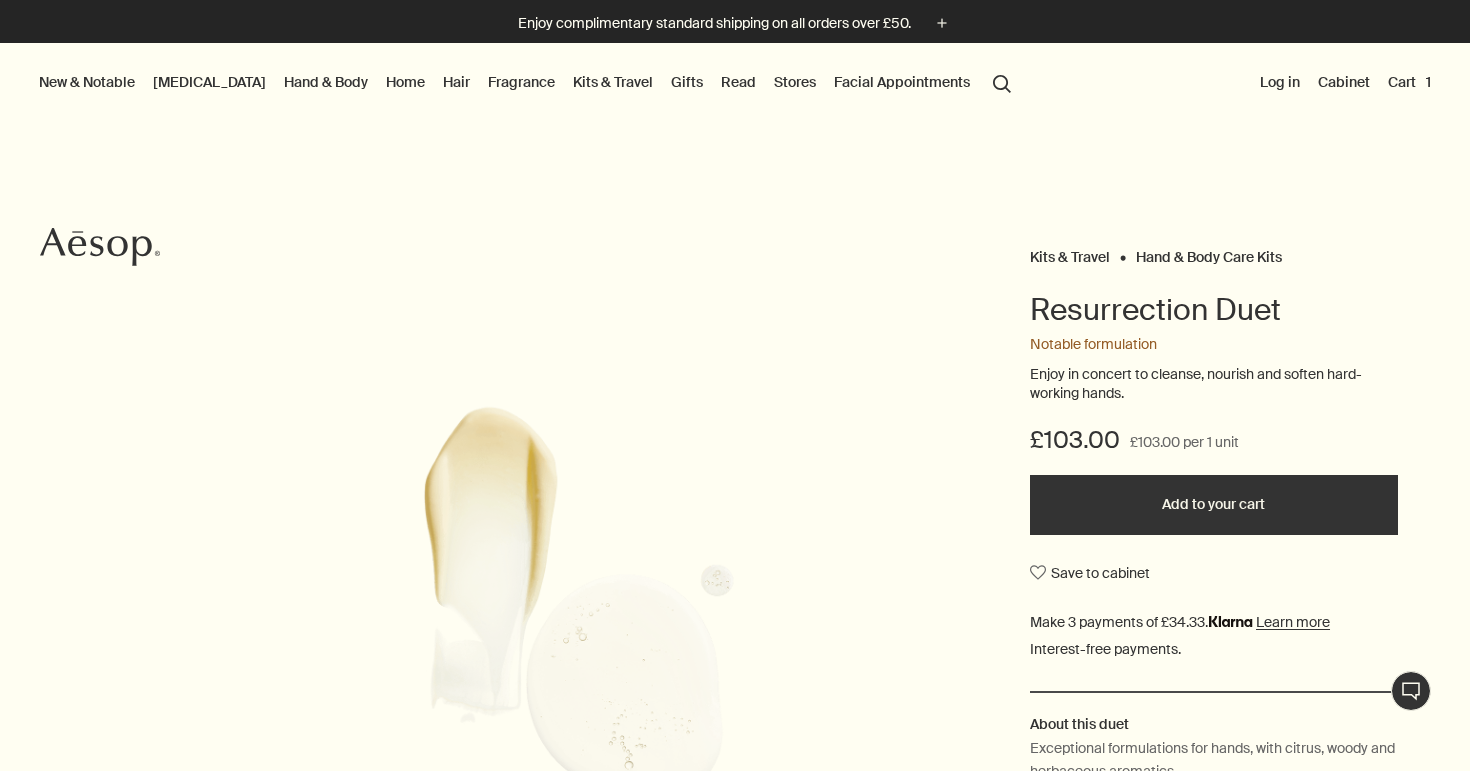 click on "Fragrance" at bounding box center (521, 82) 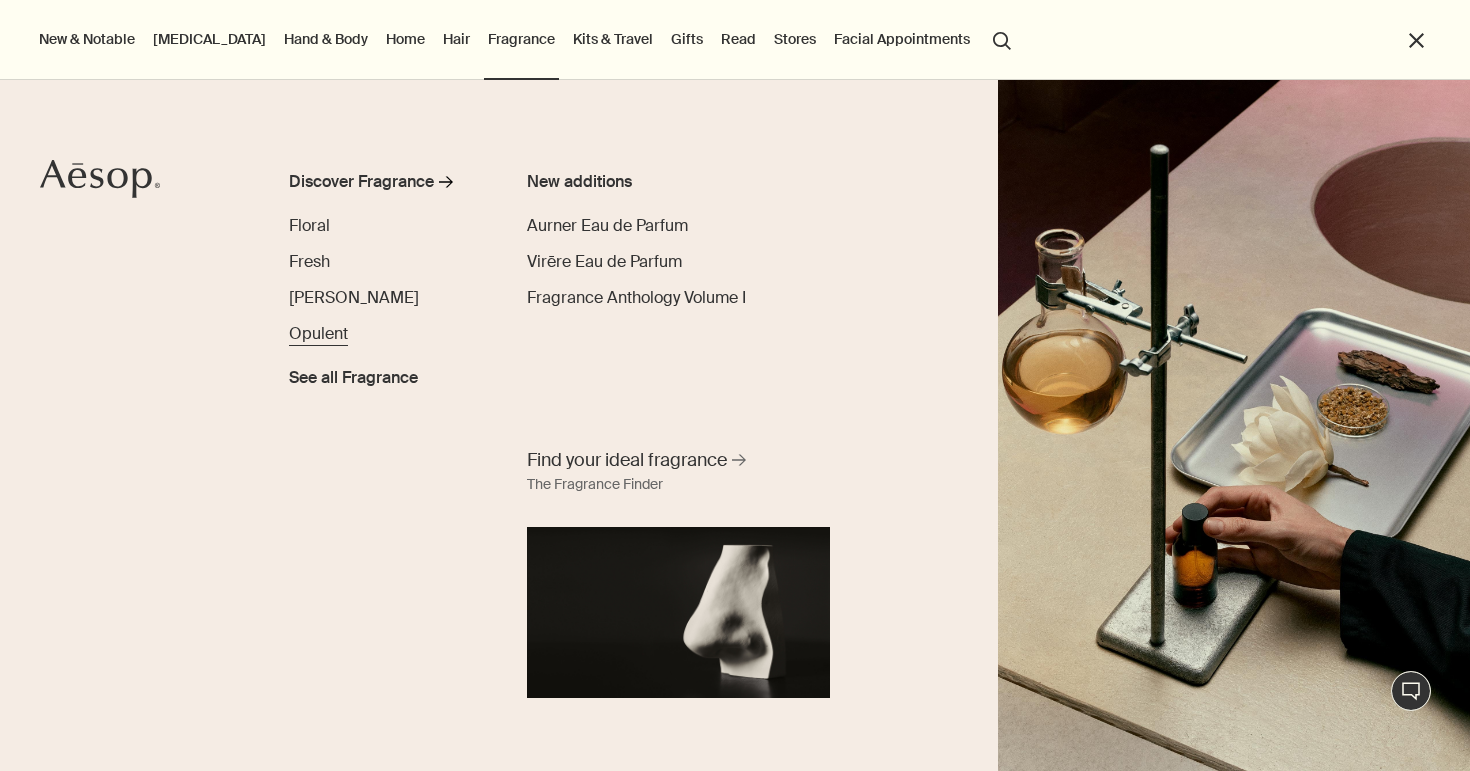 click on "Opulent" at bounding box center [318, 333] 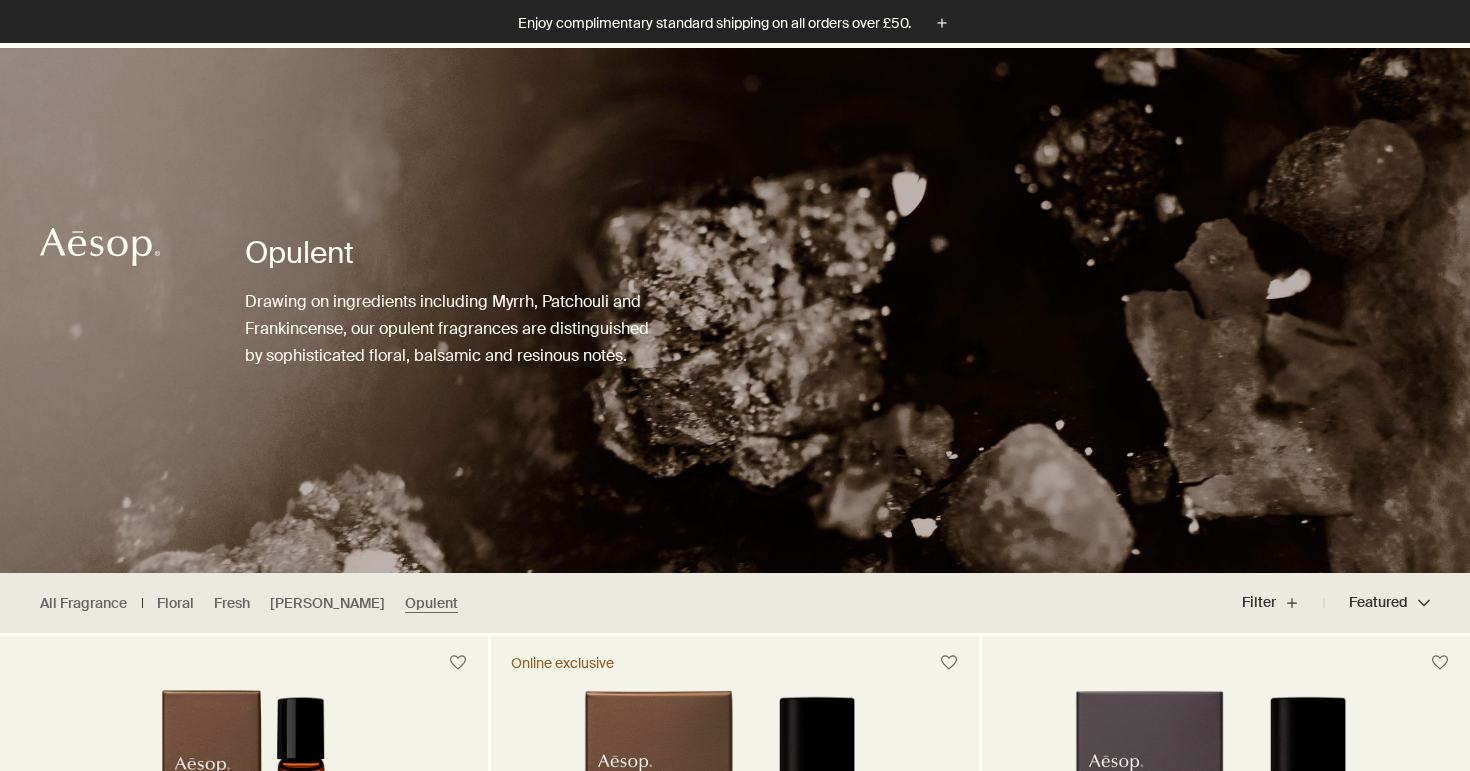 scroll, scrollTop: 493, scrollLeft: 0, axis: vertical 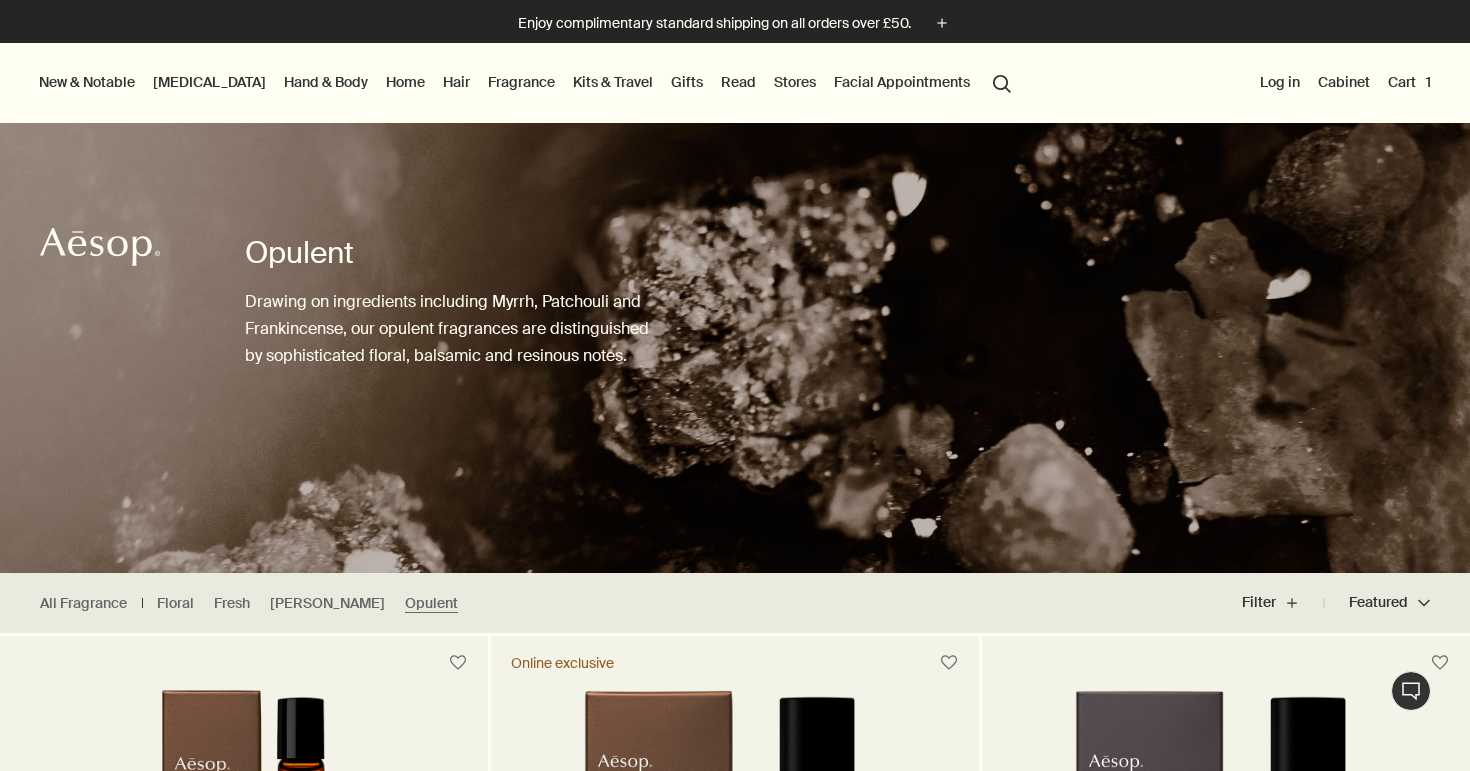 click on "Read" at bounding box center (738, 82) 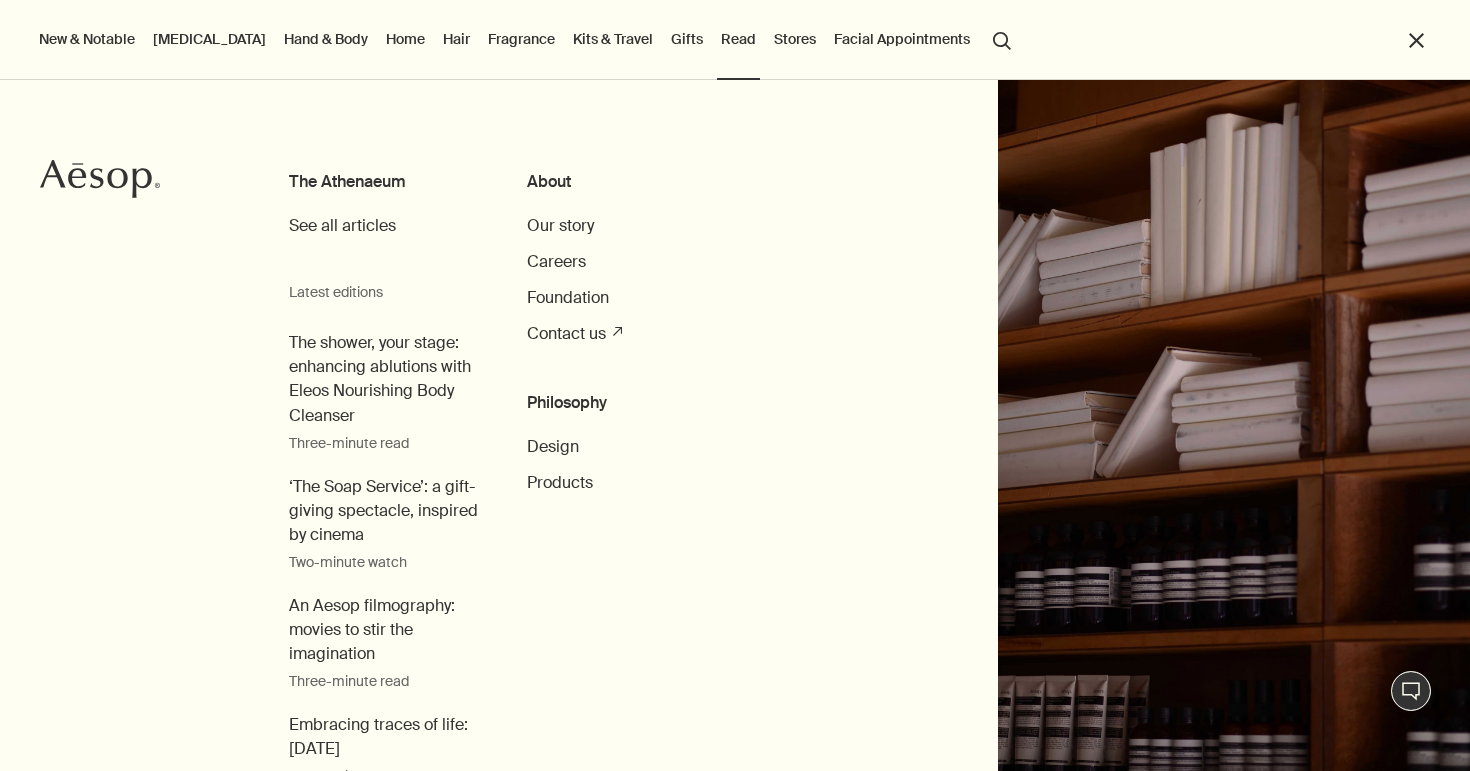 click on "Fragrance" at bounding box center [521, 39] 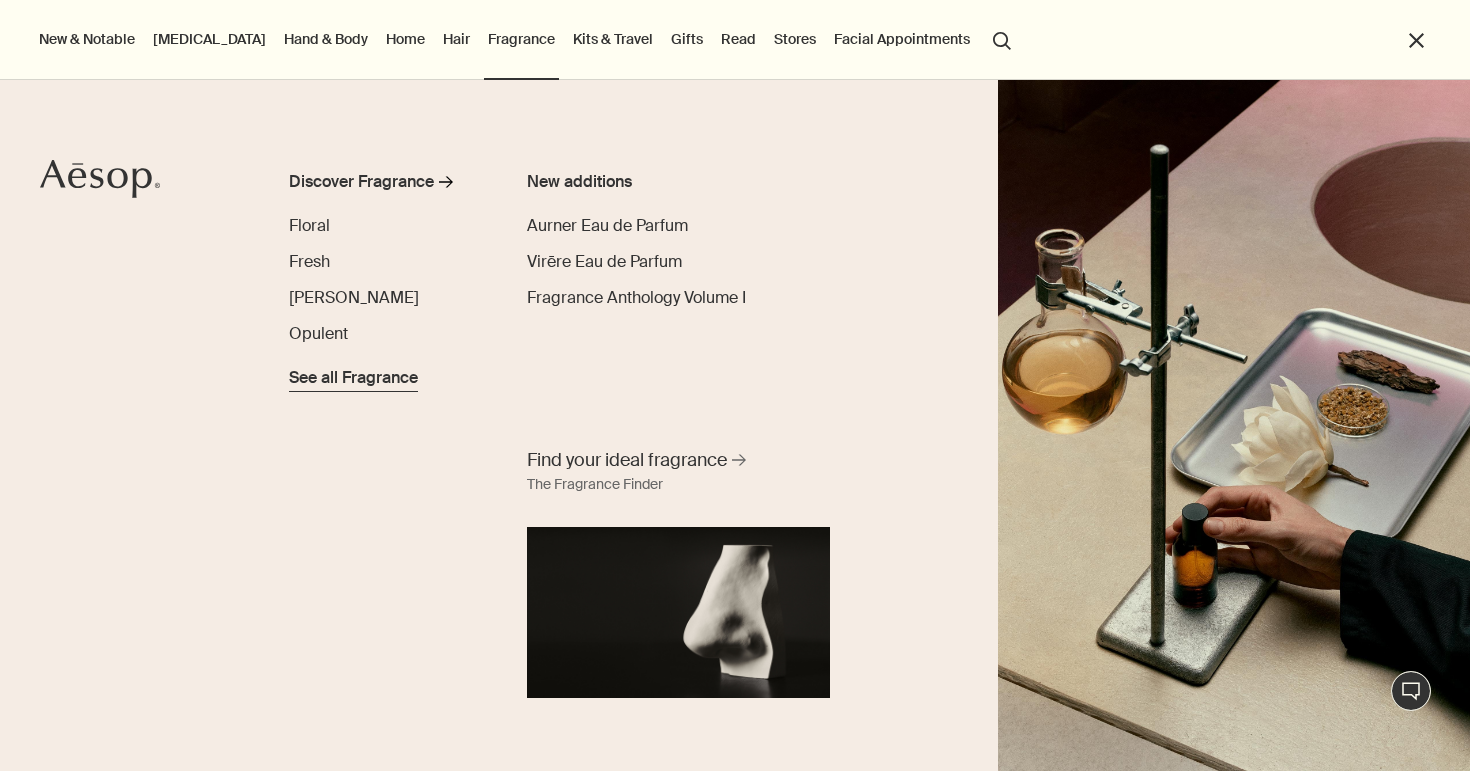 click on "See all Fragrance" at bounding box center (353, 378) 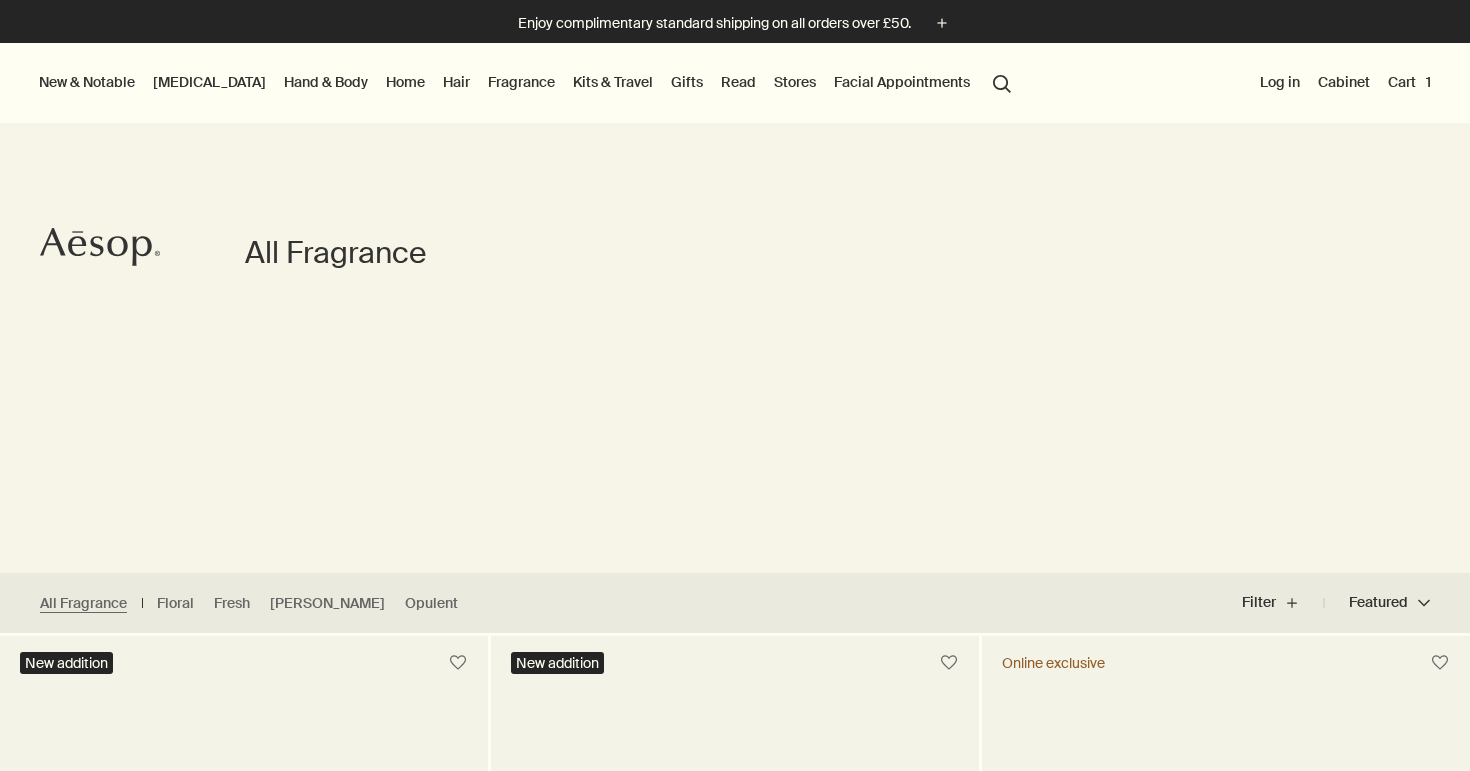 scroll, scrollTop: 181, scrollLeft: 0, axis: vertical 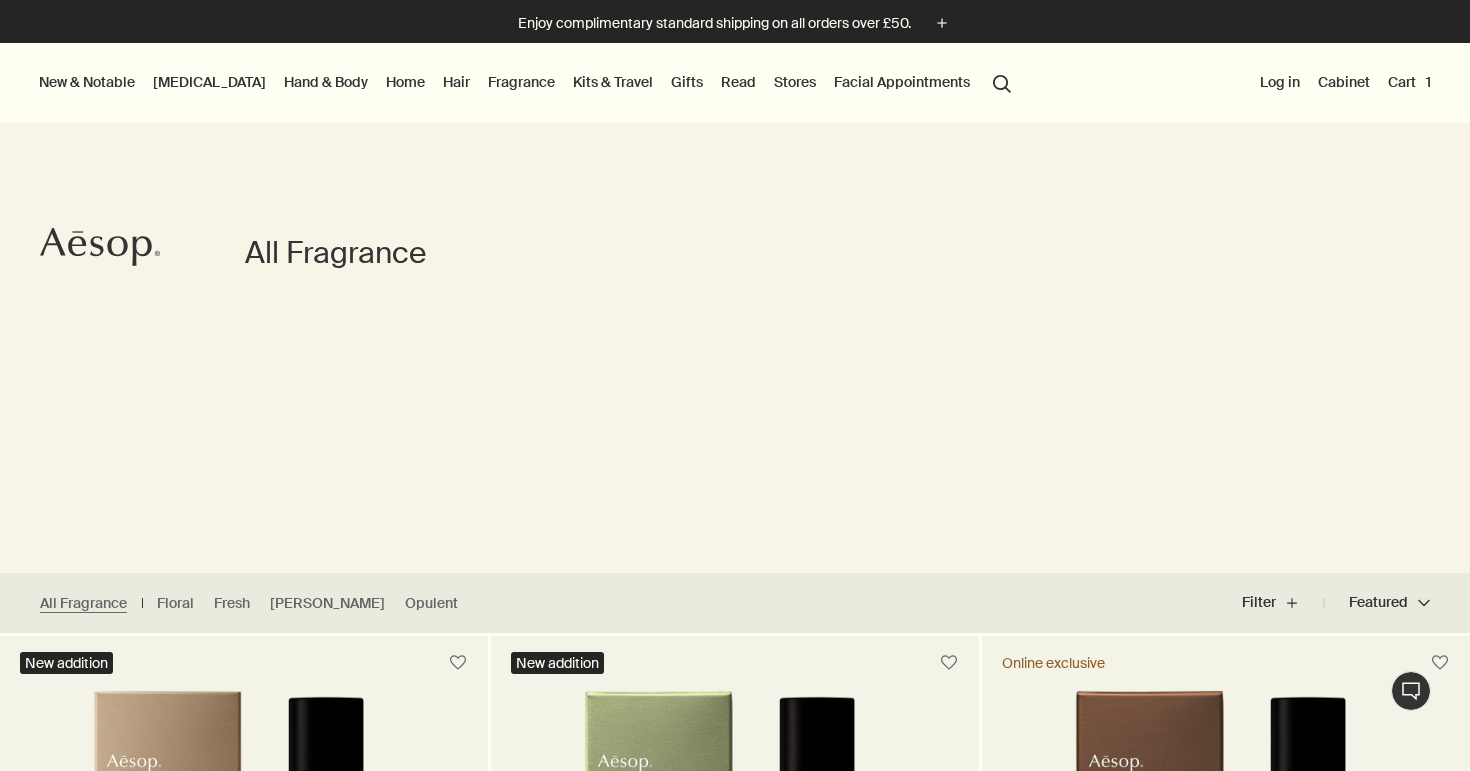 click on "Cart 1" at bounding box center [1409, 82] 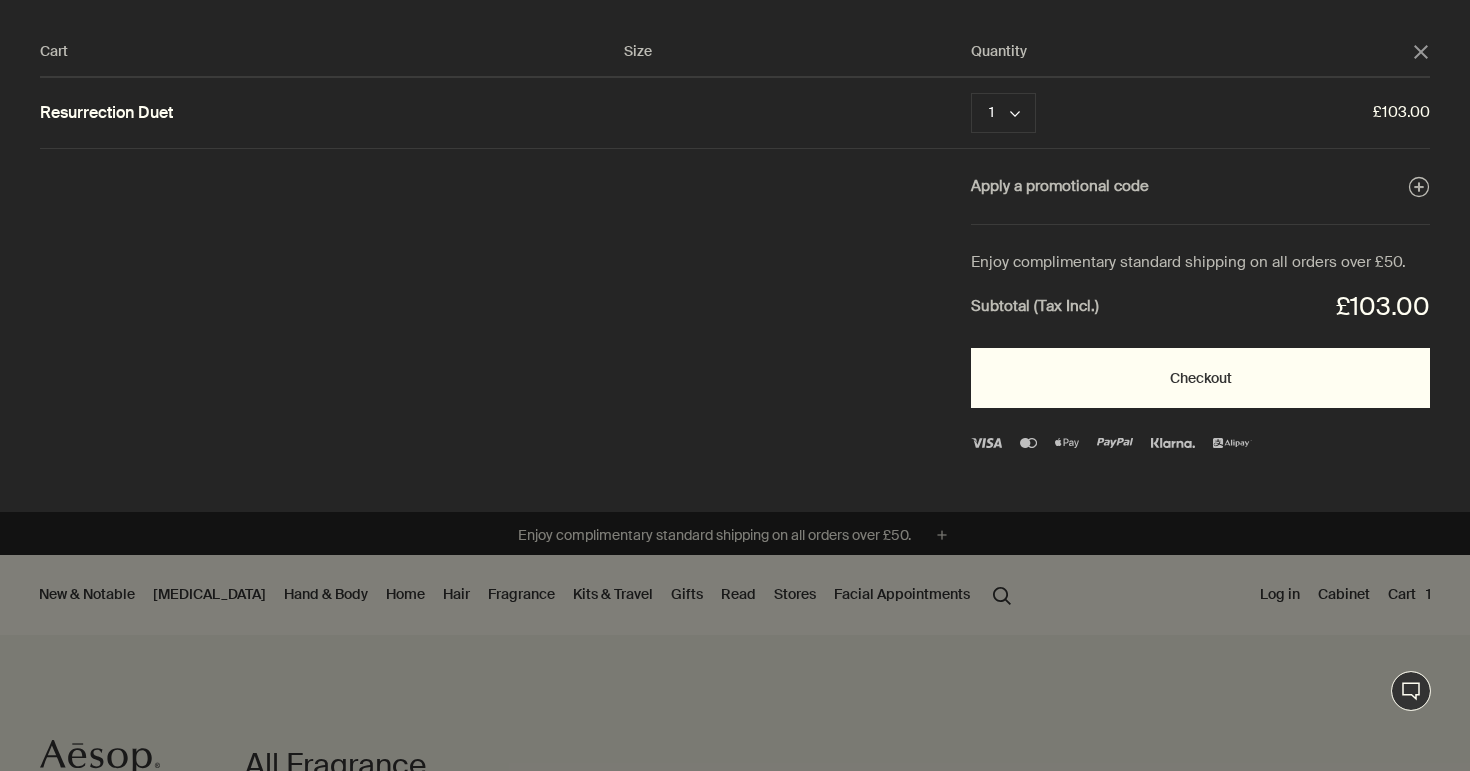 click on "Checkout" at bounding box center (1200, 378) 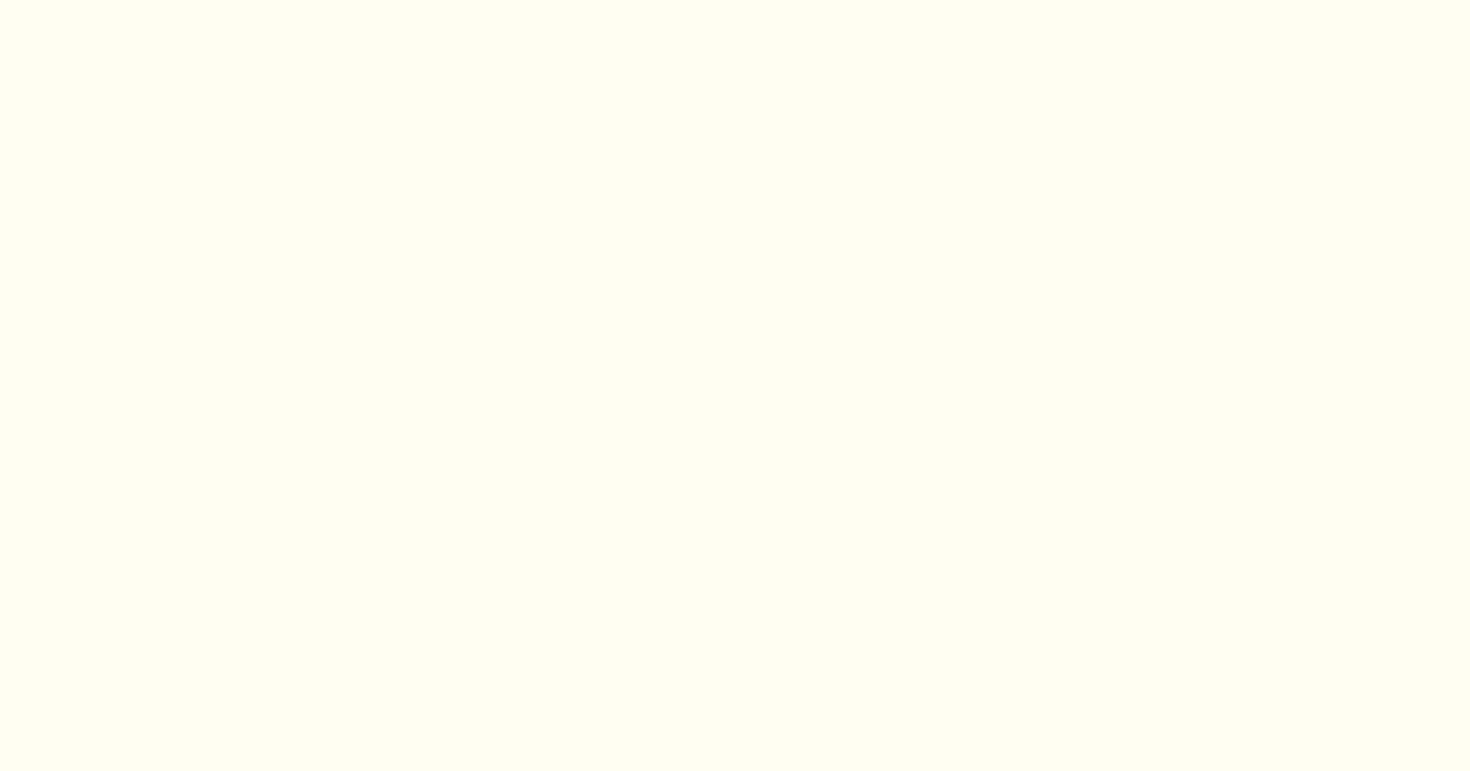 scroll, scrollTop: 0, scrollLeft: 0, axis: both 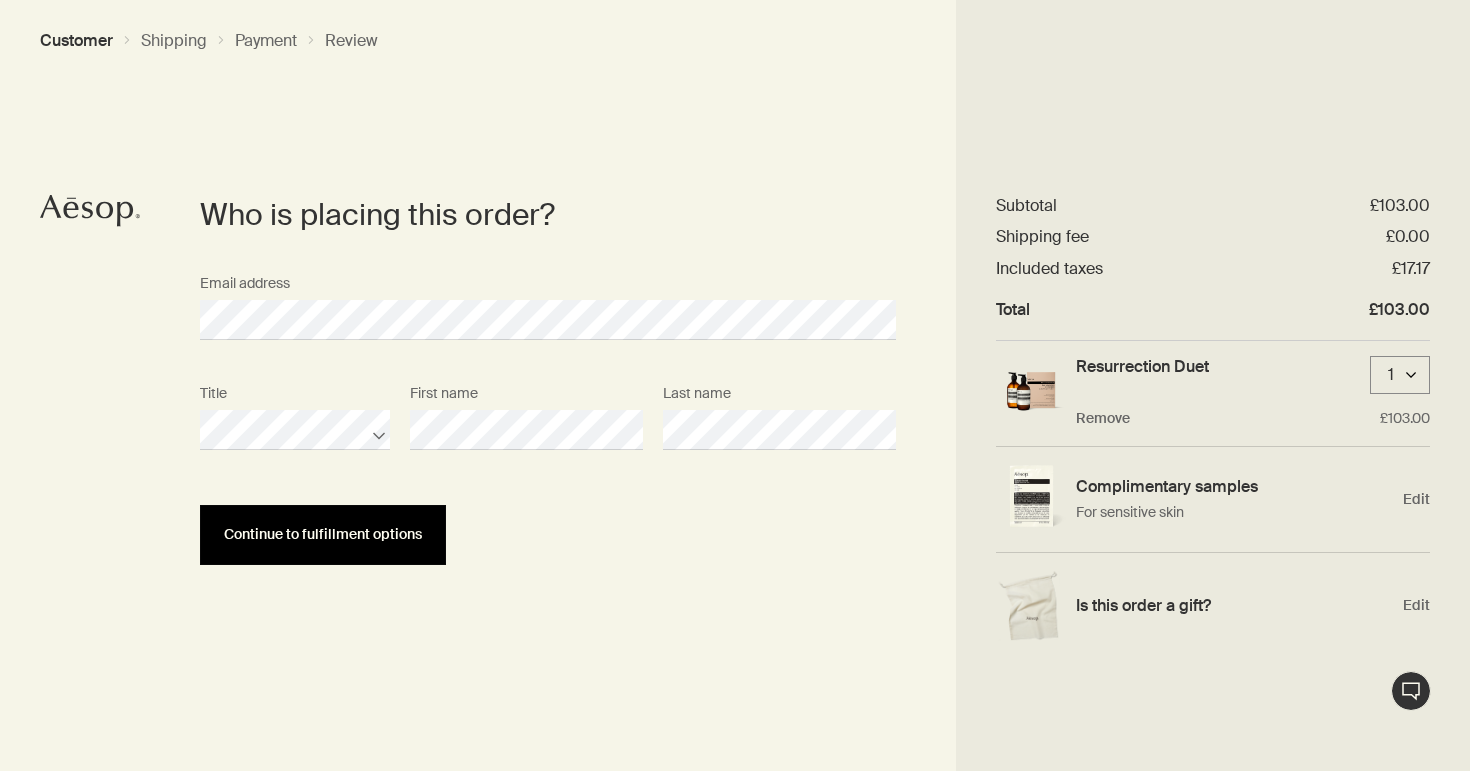 click on "Continue to fulfillment options" at bounding box center (323, 535) 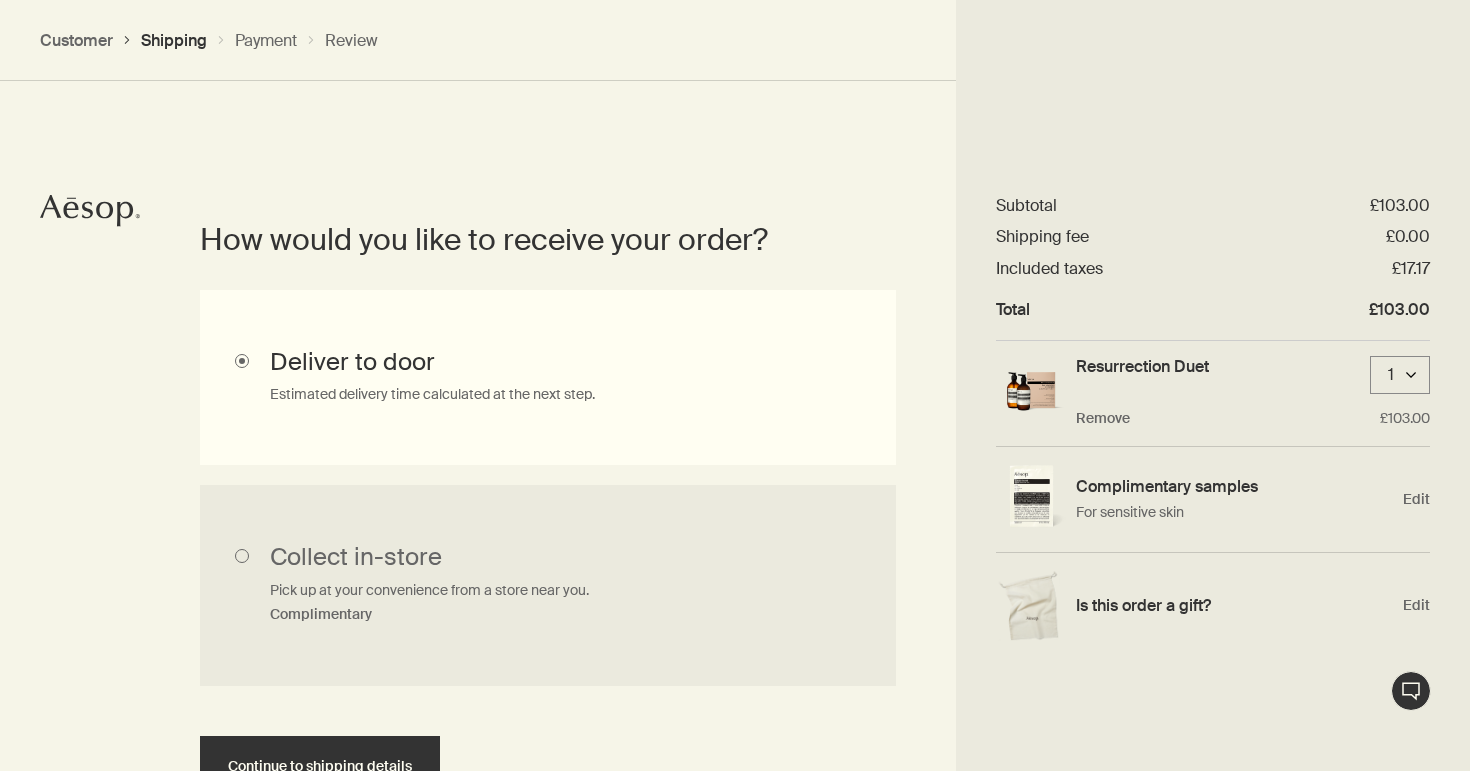 scroll, scrollTop: 448, scrollLeft: 0, axis: vertical 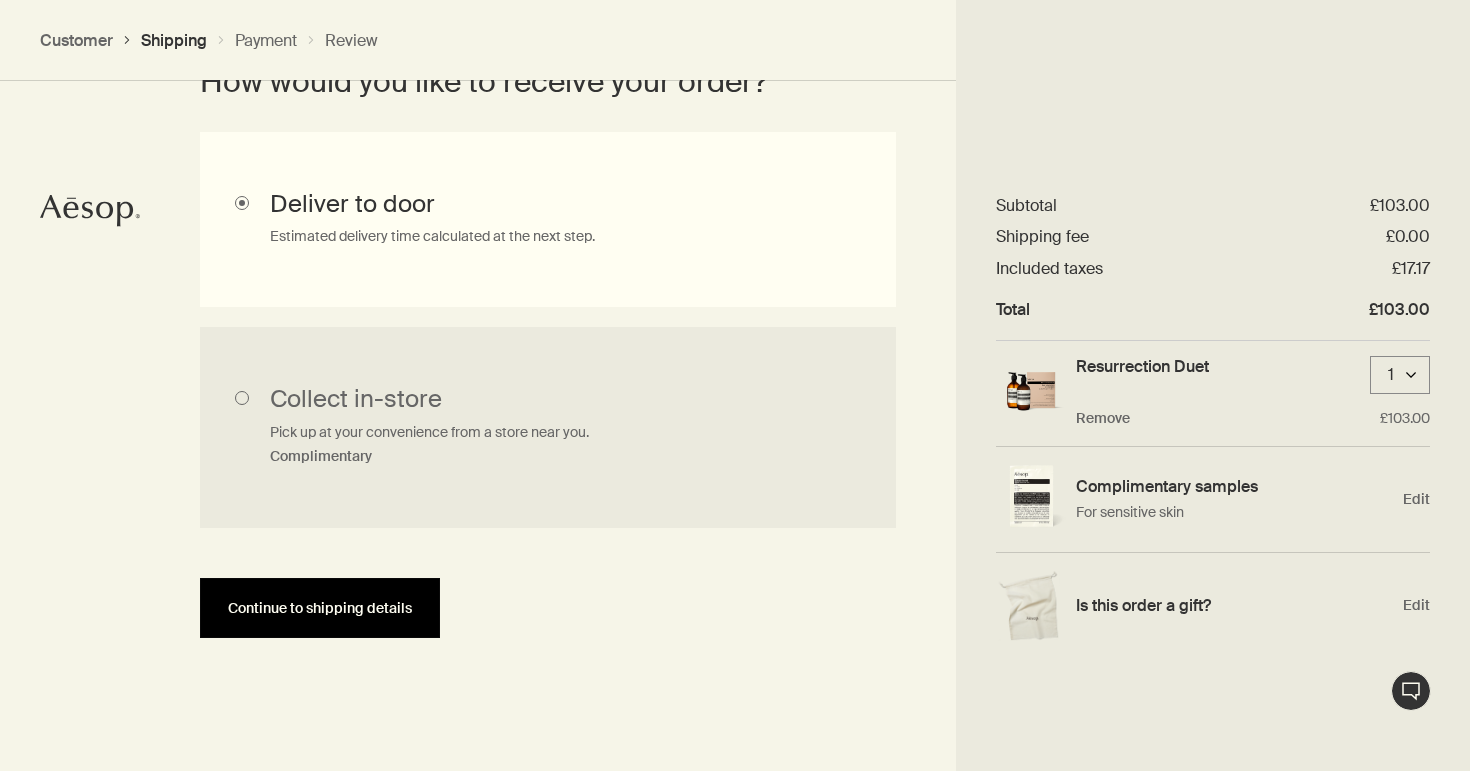 click on "Continue to shipping details" at bounding box center (320, 608) 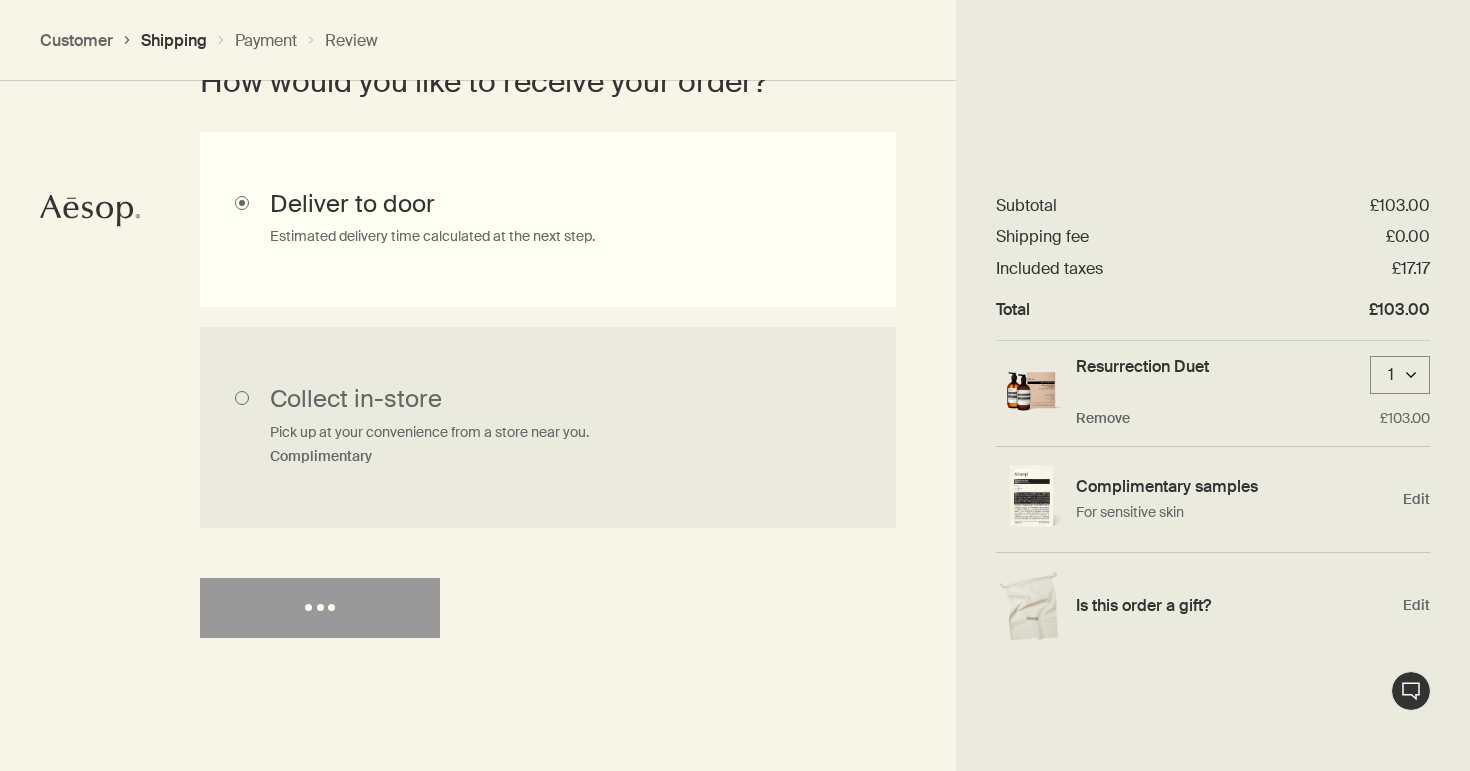 select on "GB" 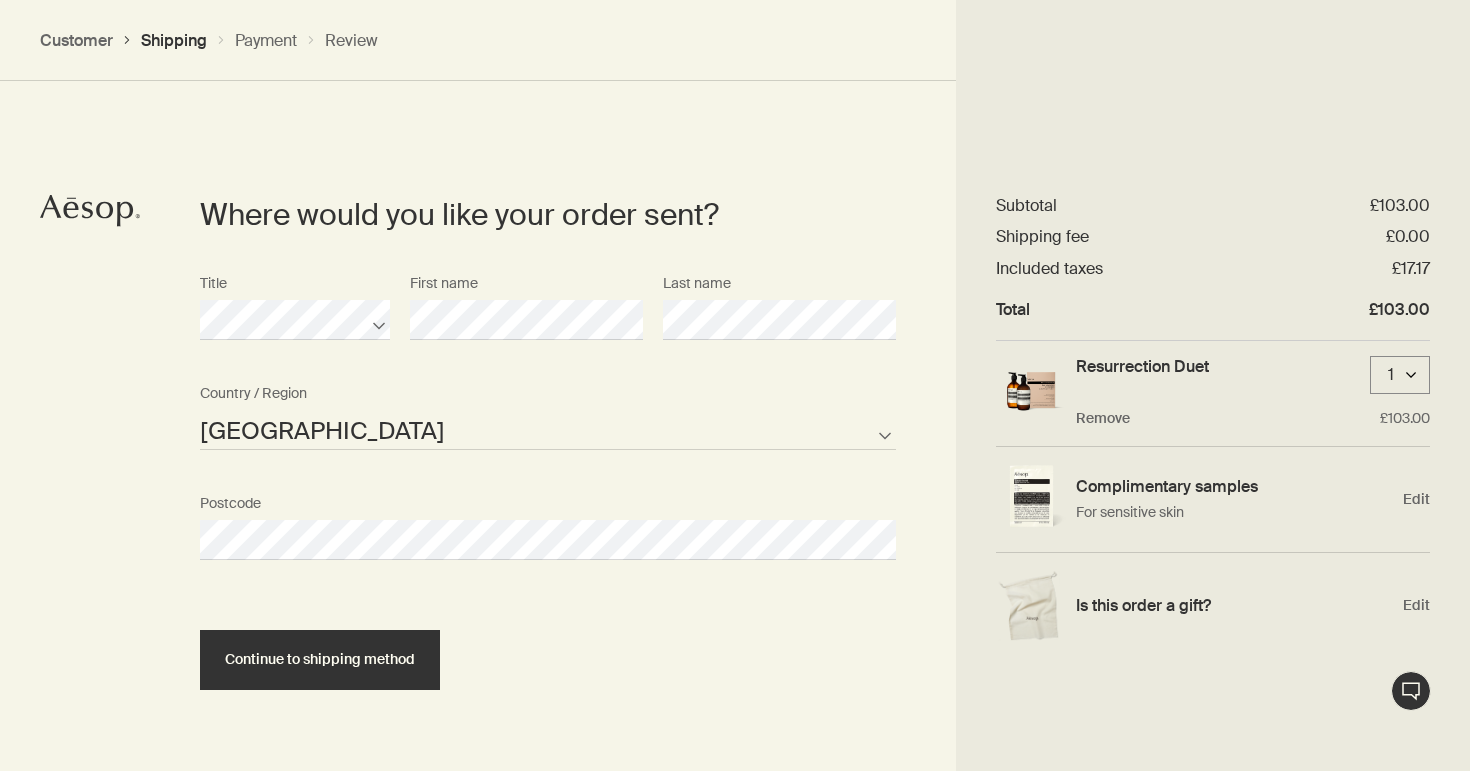 scroll, scrollTop: 868, scrollLeft: 0, axis: vertical 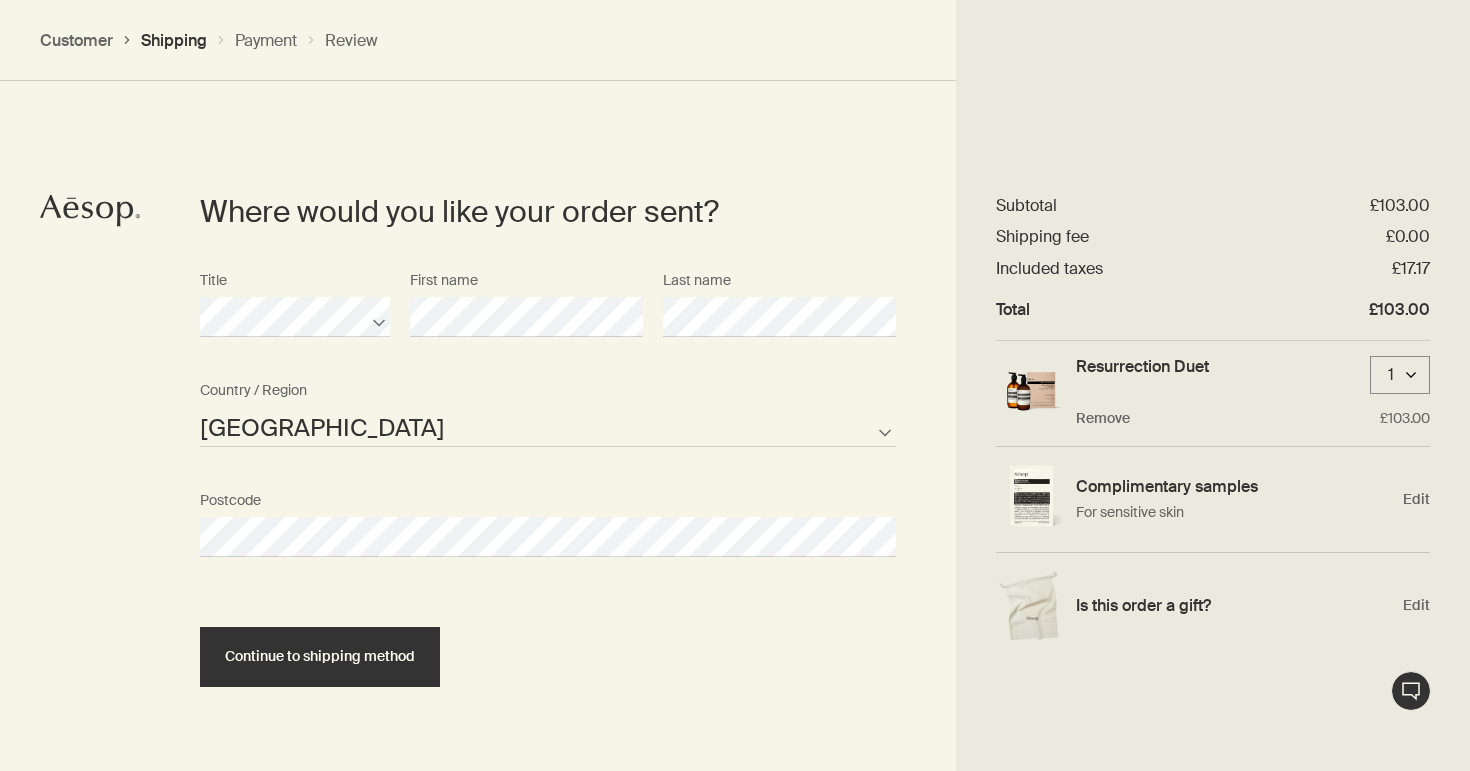 select on "GB" 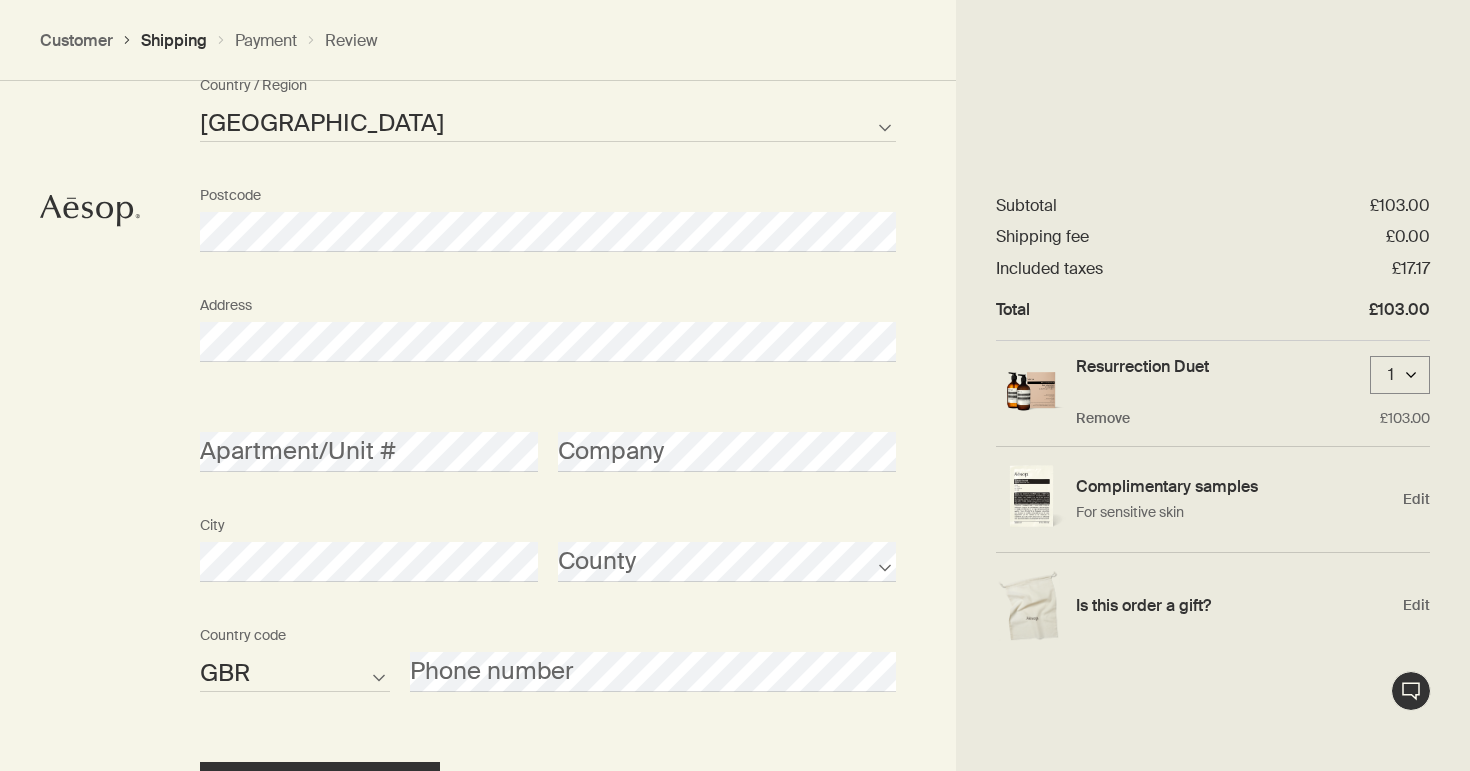 scroll, scrollTop: 1208, scrollLeft: 0, axis: vertical 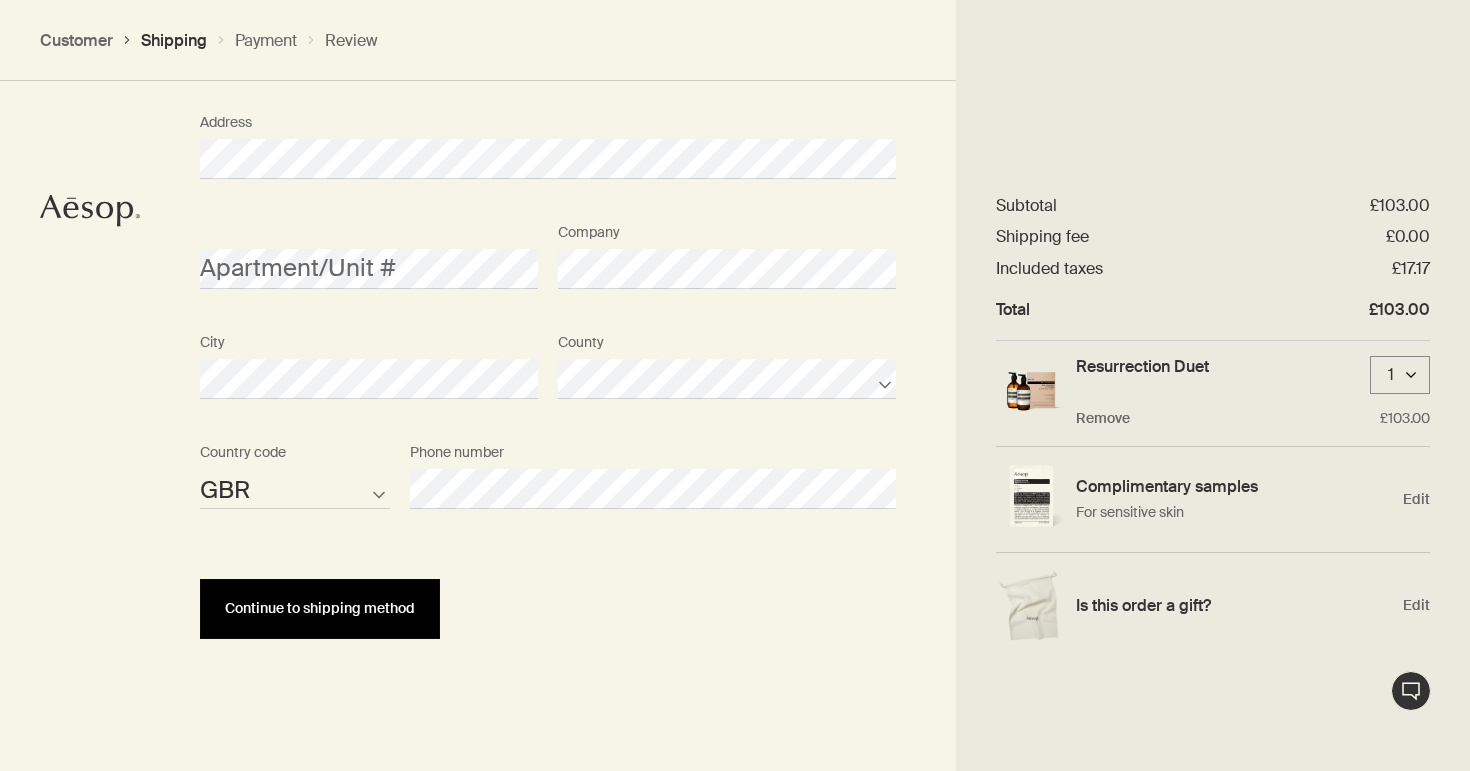click on "Continue to shipping method" at bounding box center (320, 608) 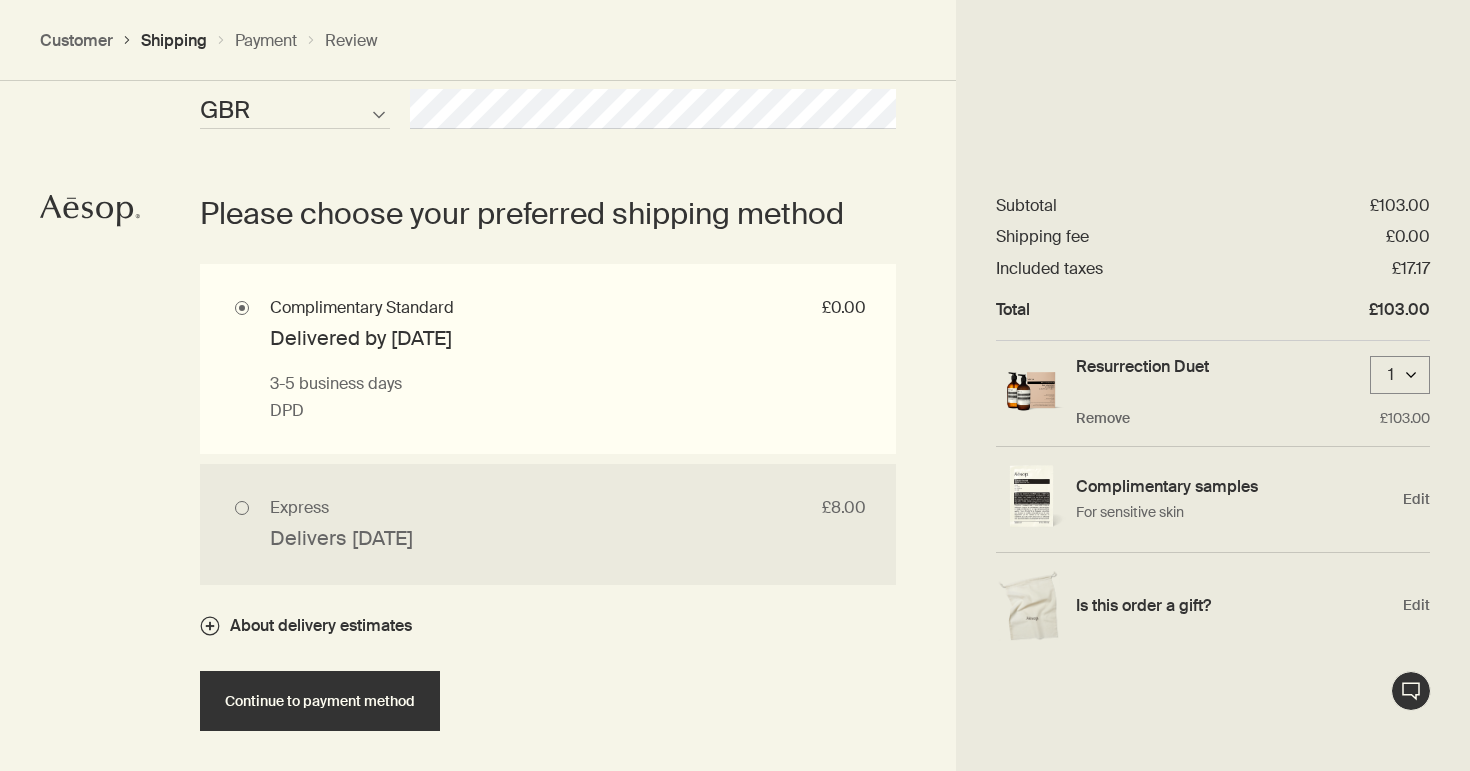 scroll, scrollTop: 1742, scrollLeft: 0, axis: vertical 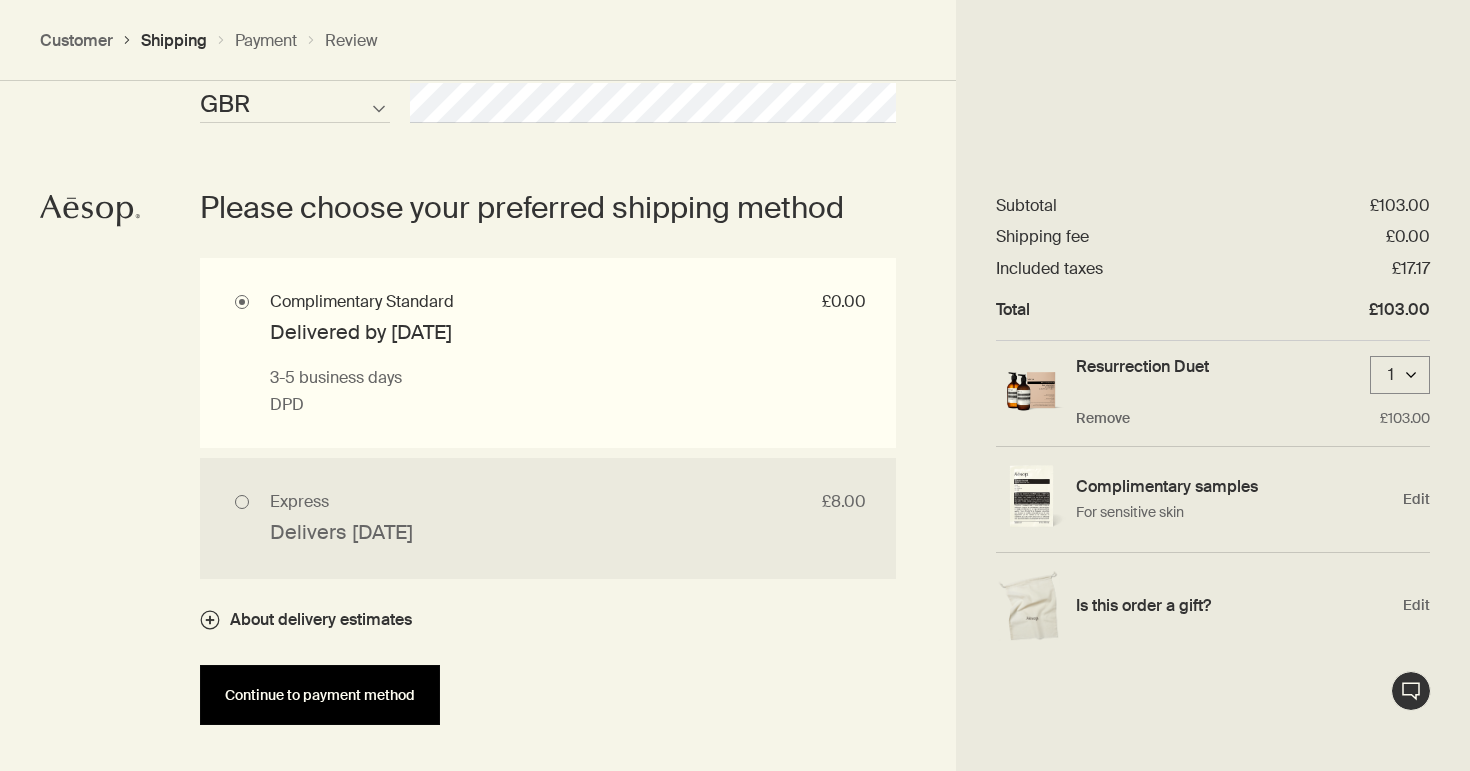 click on "Continue to payment method" at bounding box center (320, 695) 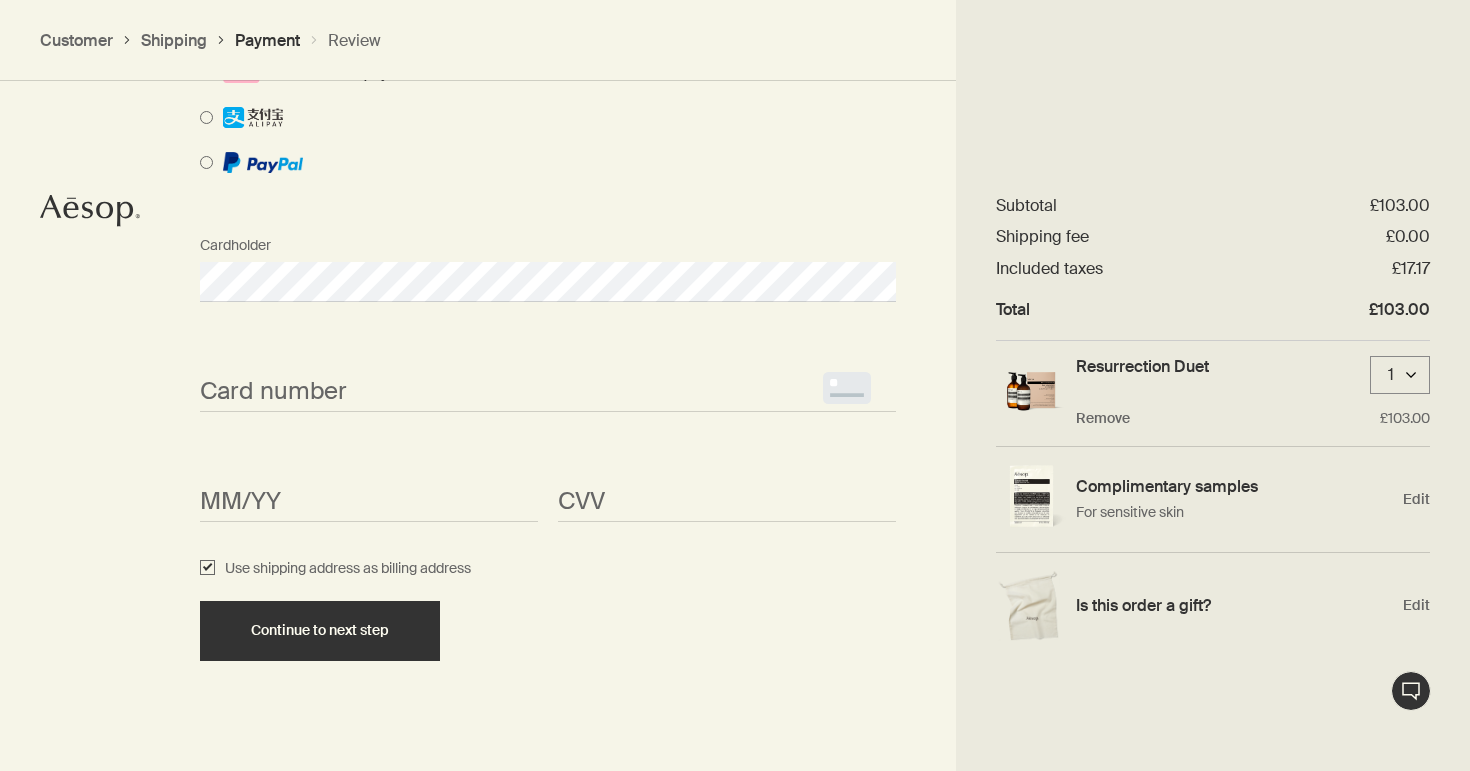 scroll, scrollTop: 1775, scrollLeft: 0, axis: vertical 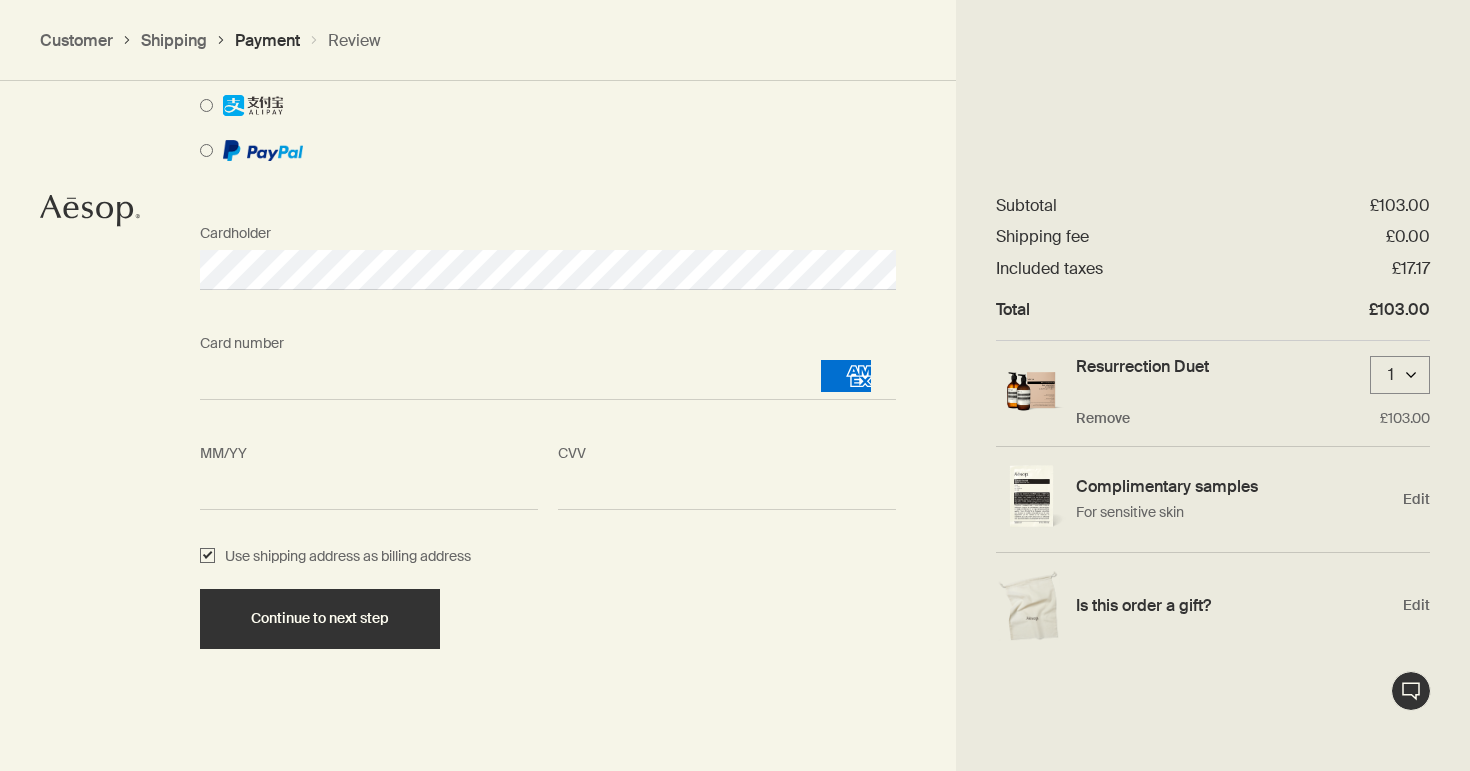 click on "<p>Your browser does not support iframes.</p>" at bounding box center (727, 490) 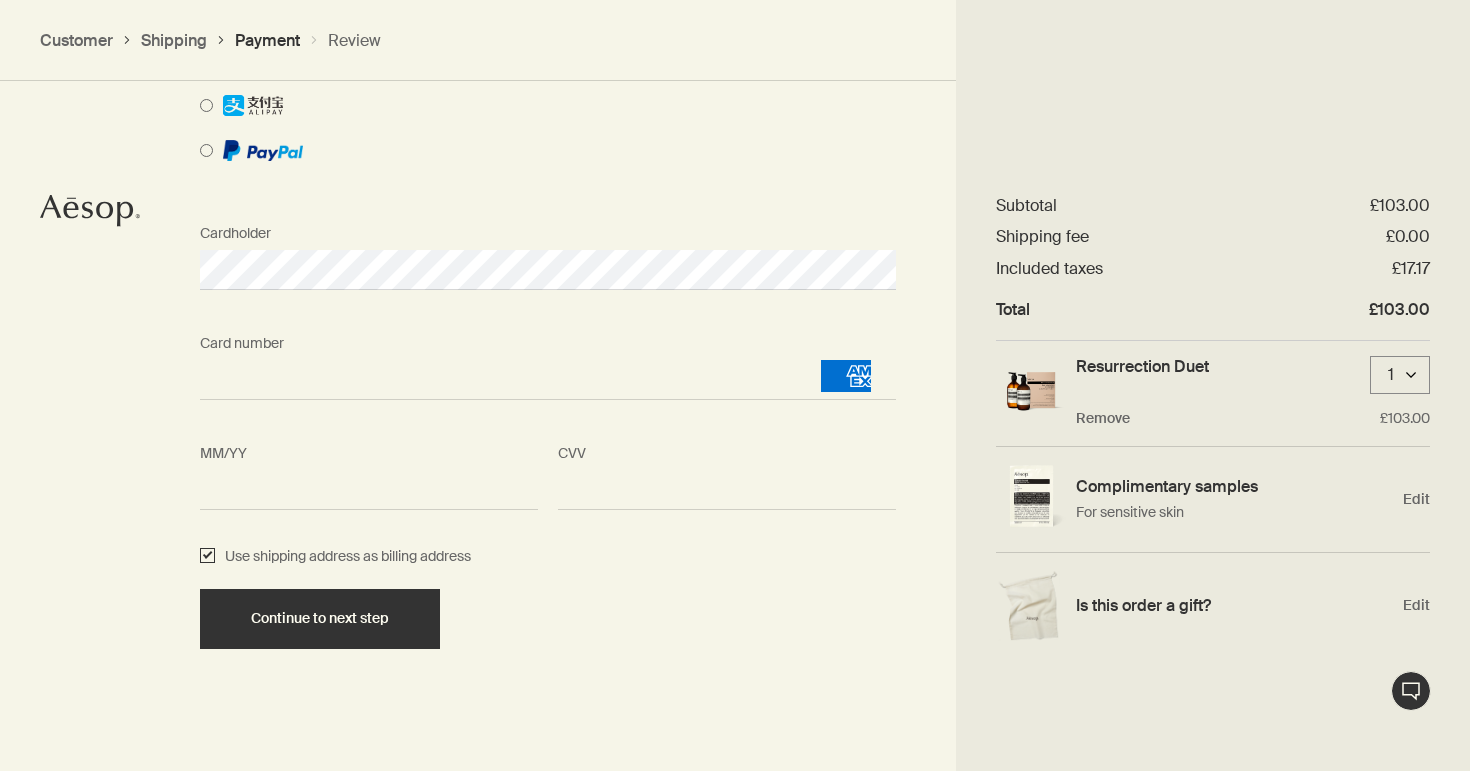click on "Use shipping address as billing address" at bounding box center (207, 557) 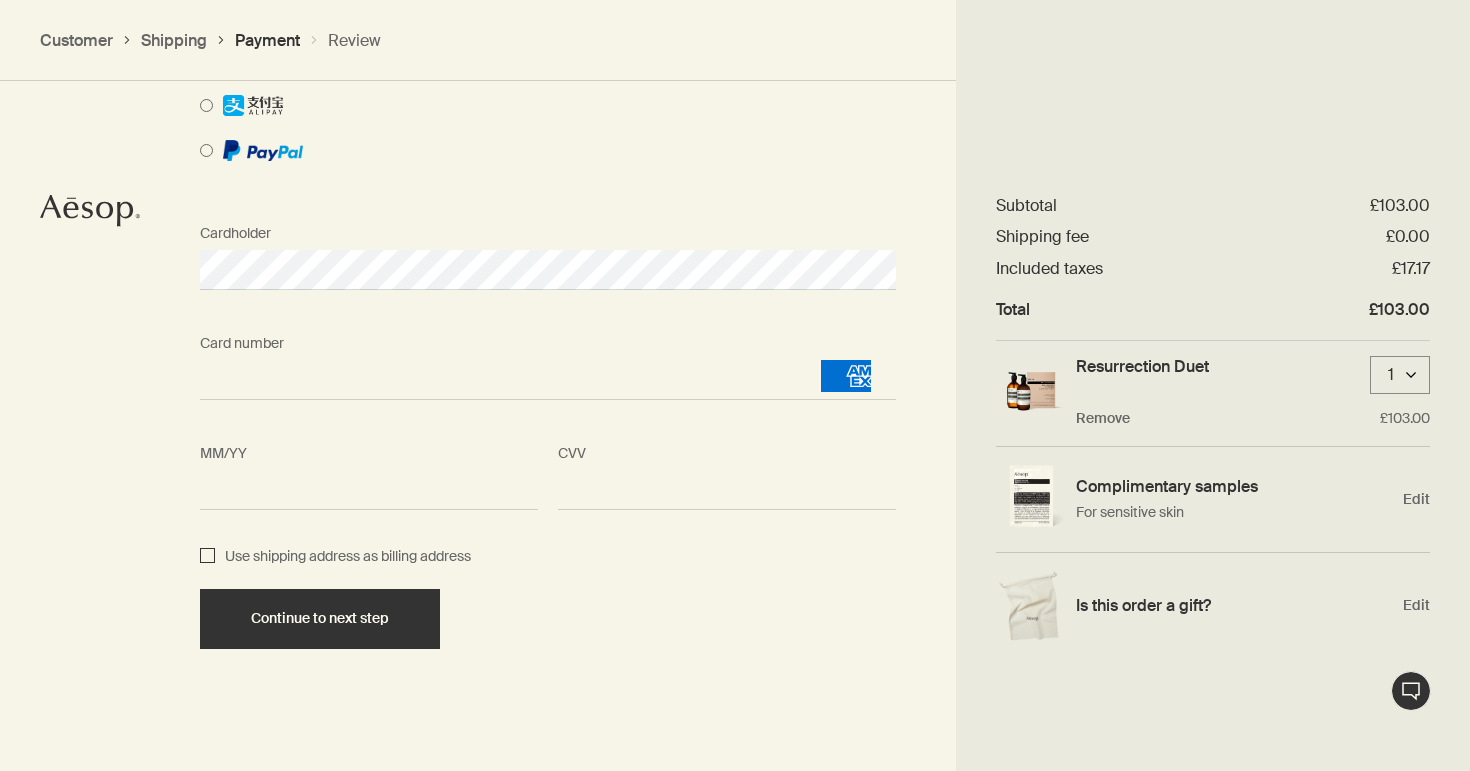 checkbox on "false" 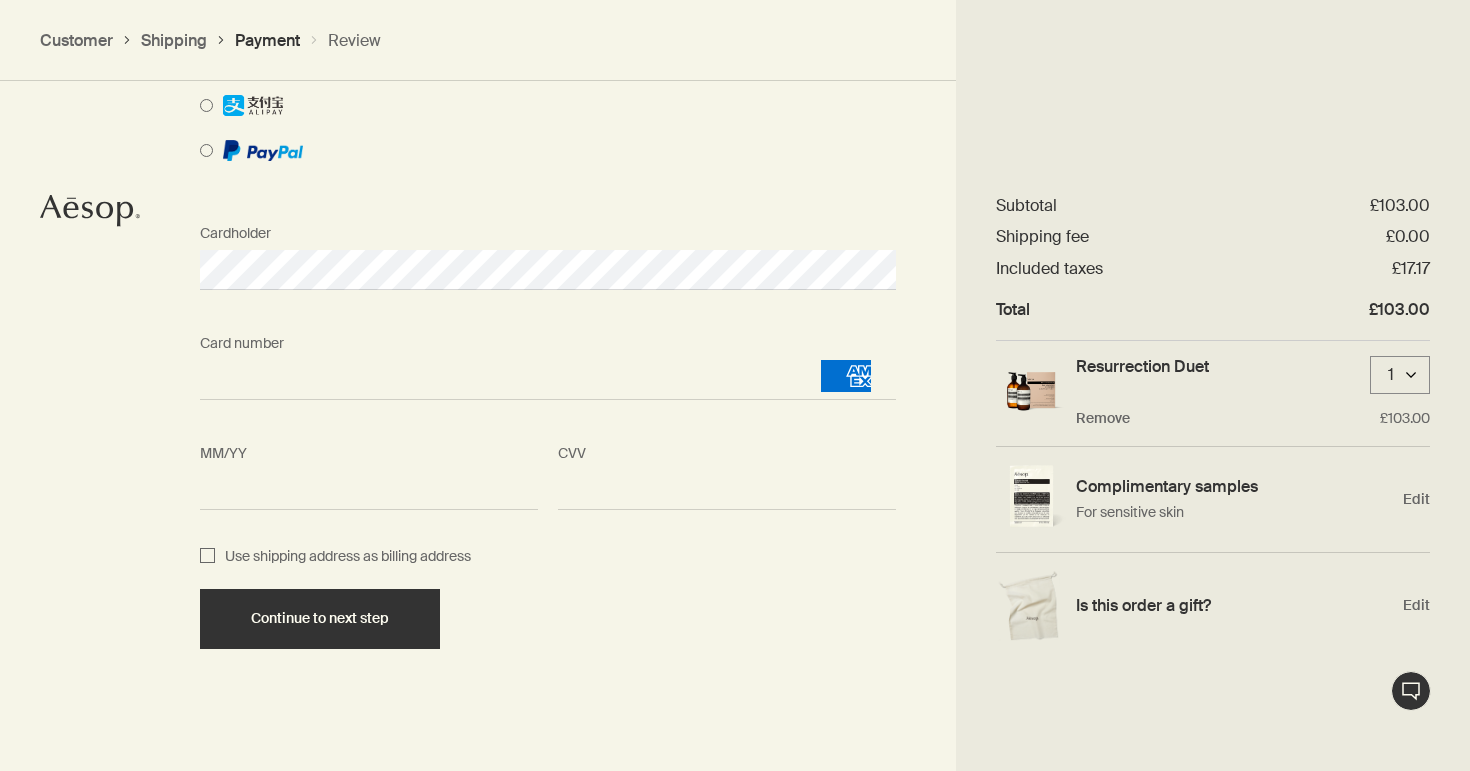 select on "GB" 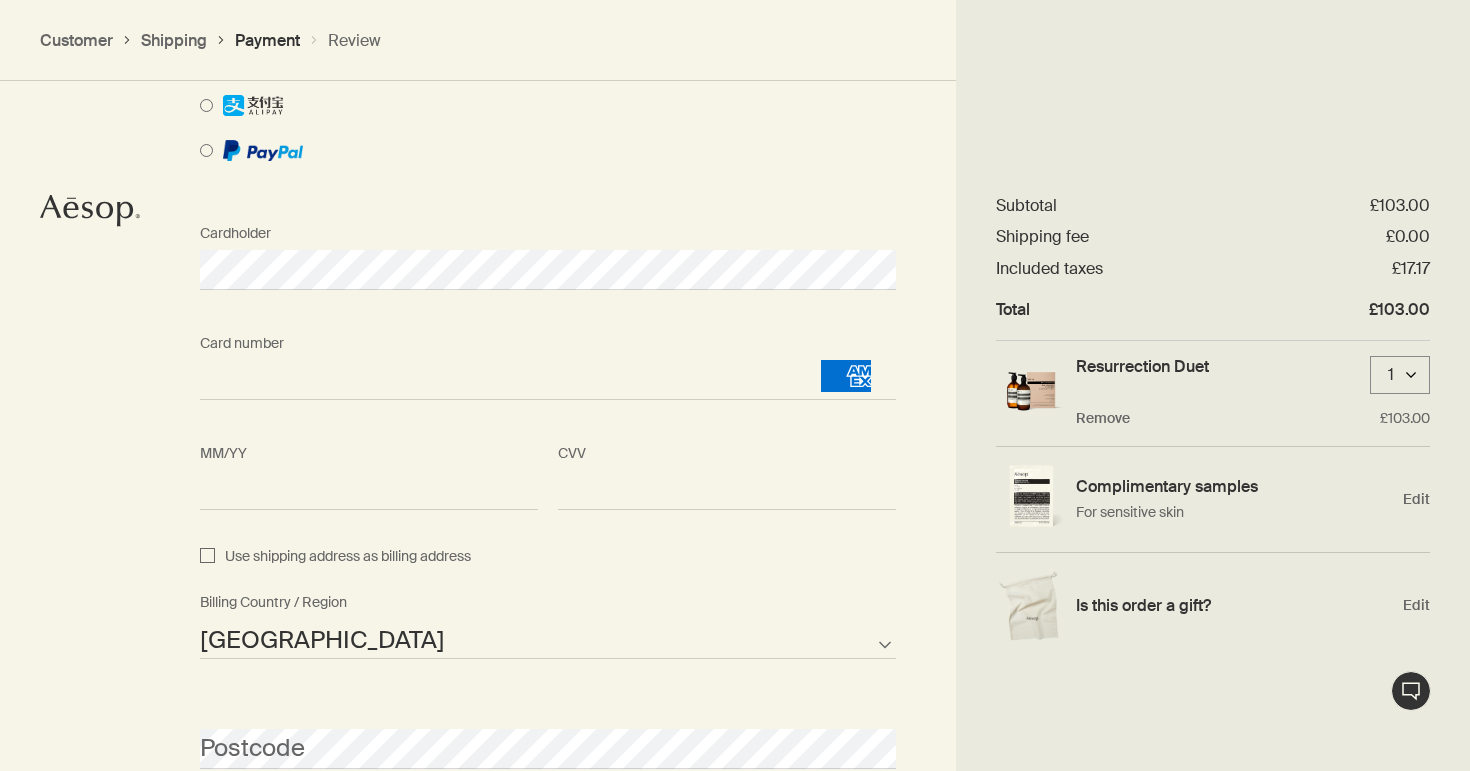 scroll, scrollTop: 2069, scrollLeft: 0, axis: vertical 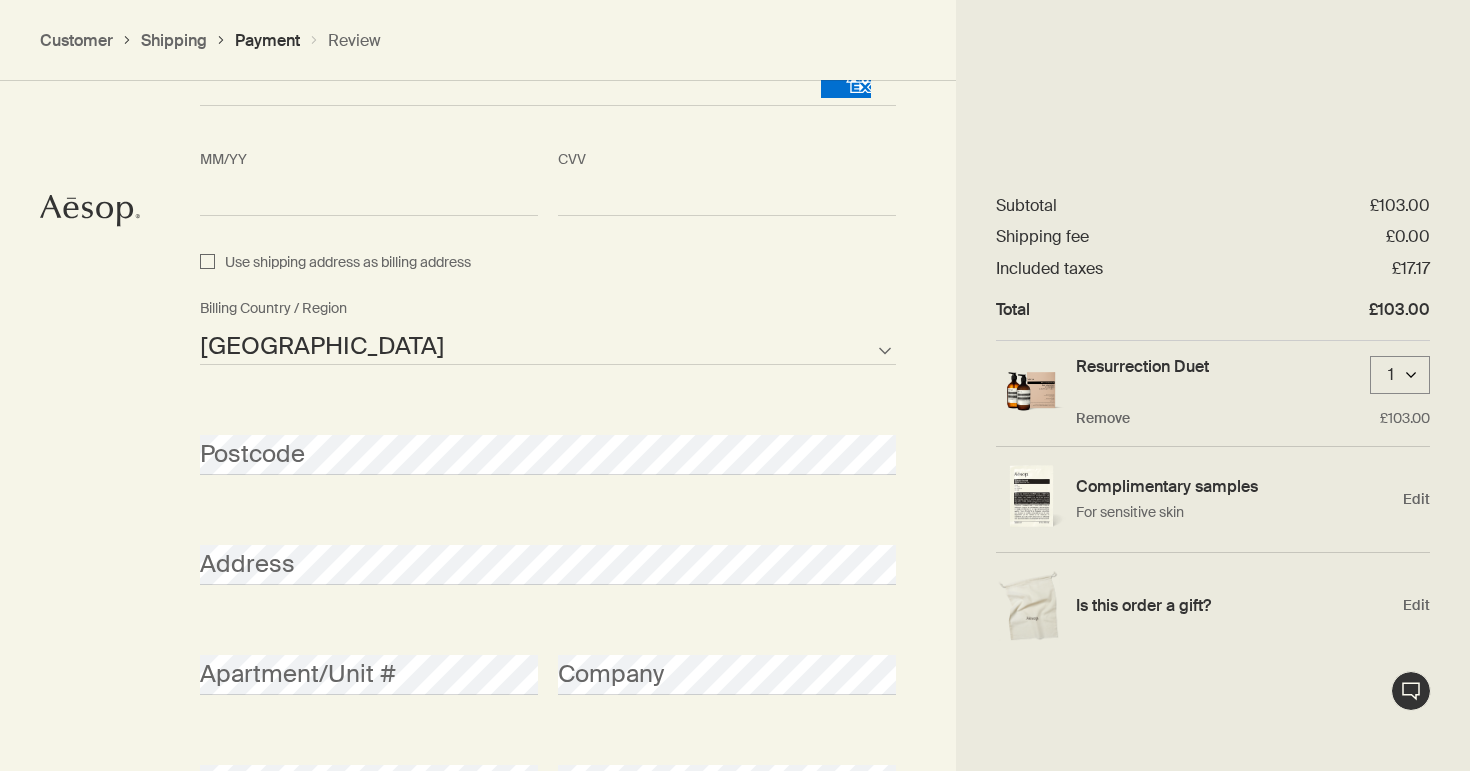click on "Postcode" at bounding box center [548, 455] 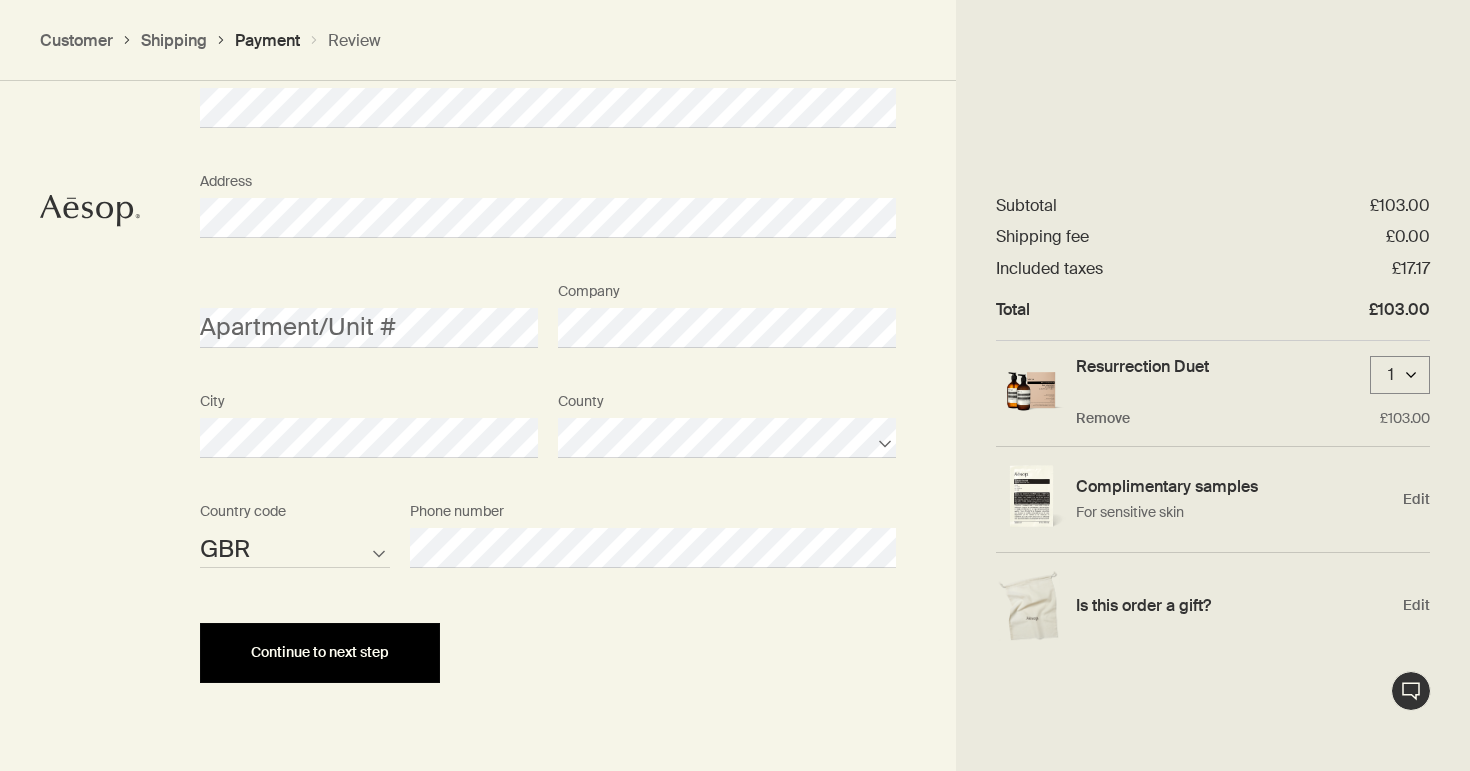 scroll, scrollTop: 2418, scrollLeft: 0, axis: vertical 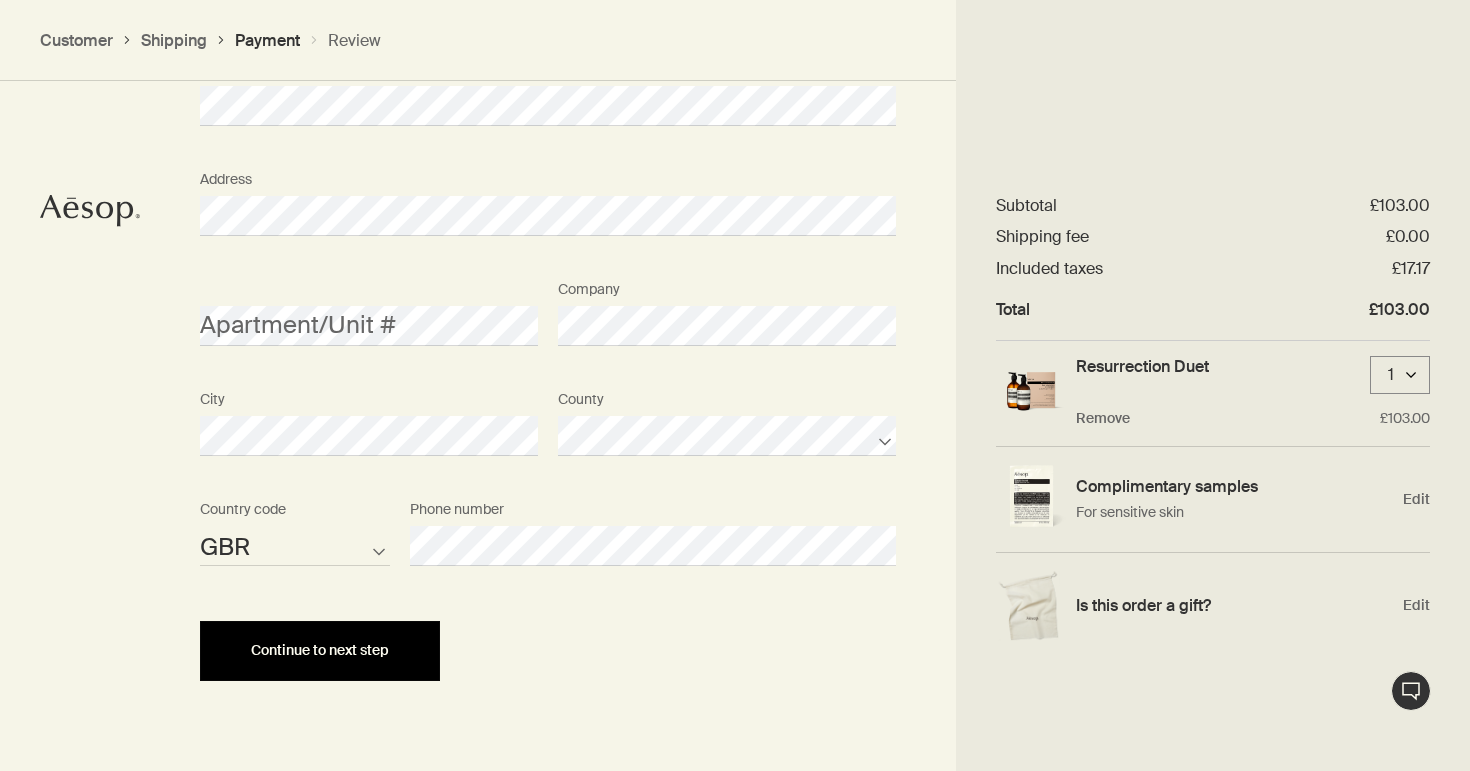 click on "Continue to next step" at bounding box center (320, 650) 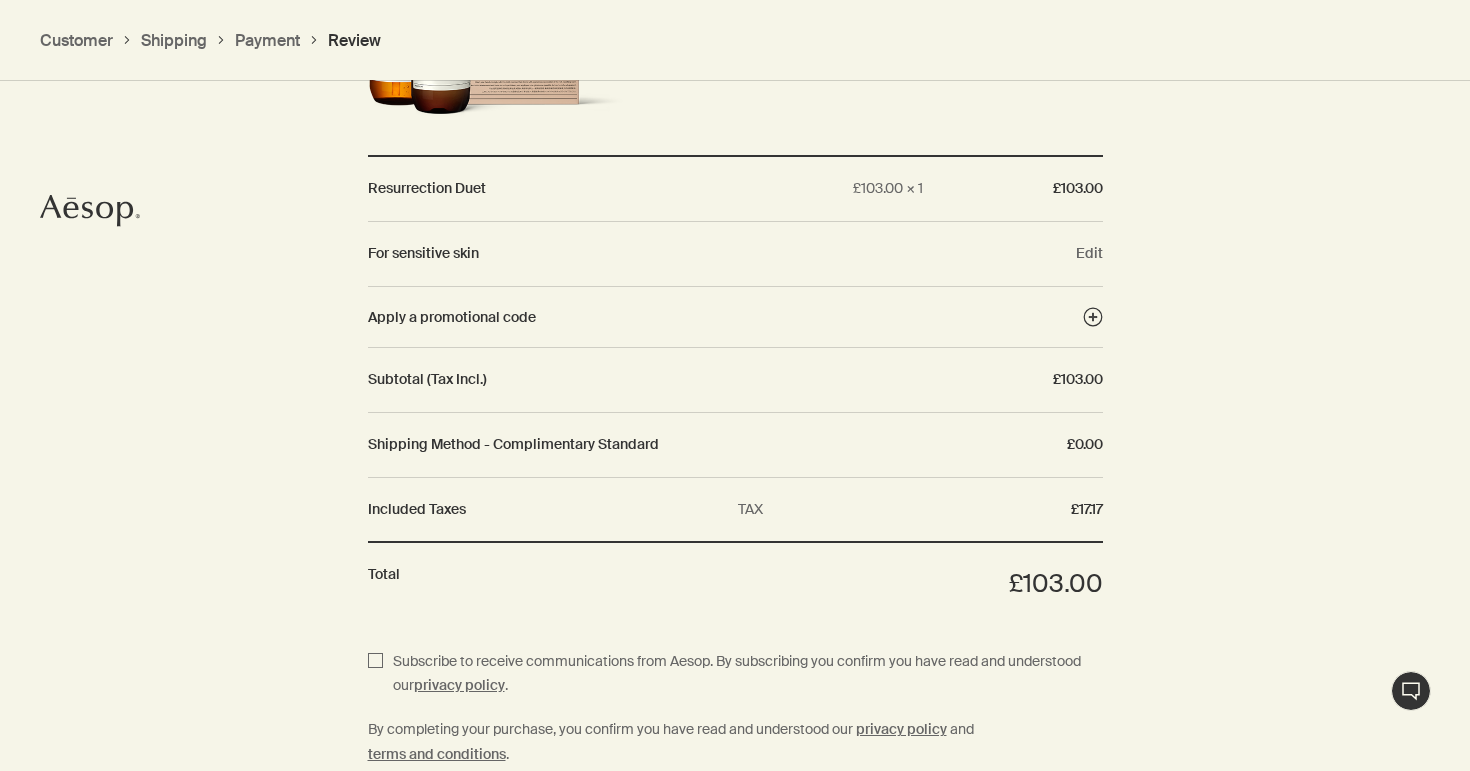 scroll, scrollTop: 2342, scrollLeft: 0, axis: vertical 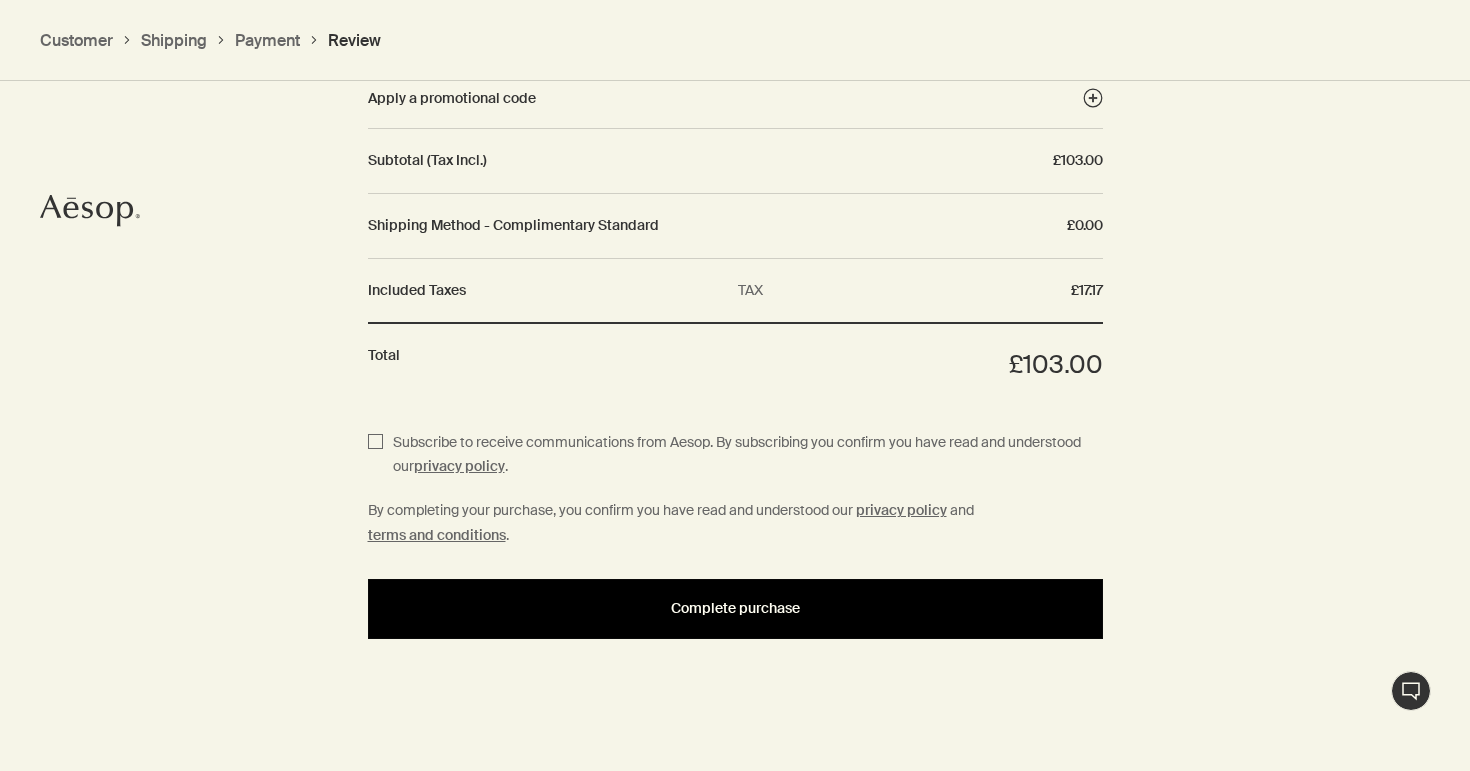 click on "Complete purchase" at bounding box center (735, 609) 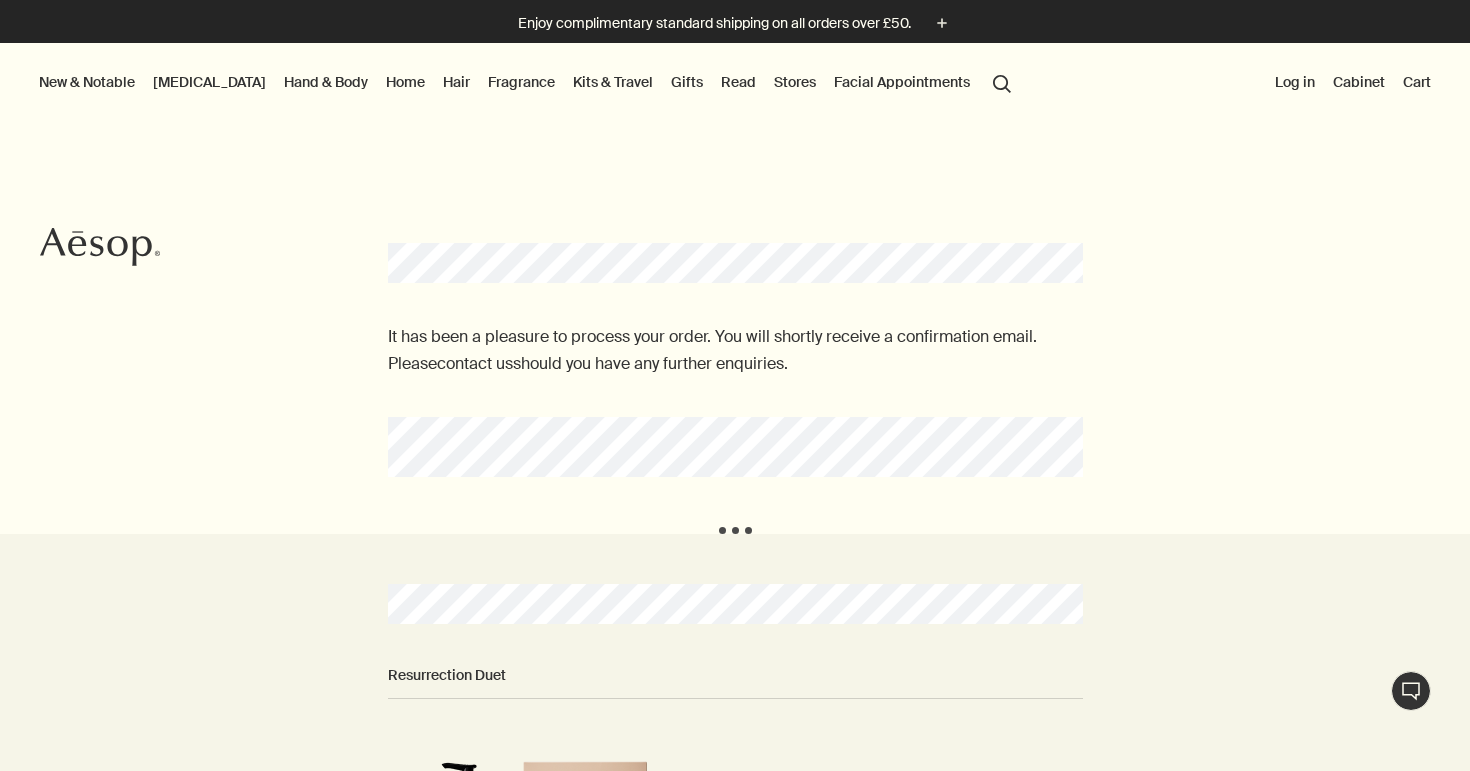 scroll, scrollTop: 0, scrollLeft: 0, axis: both 